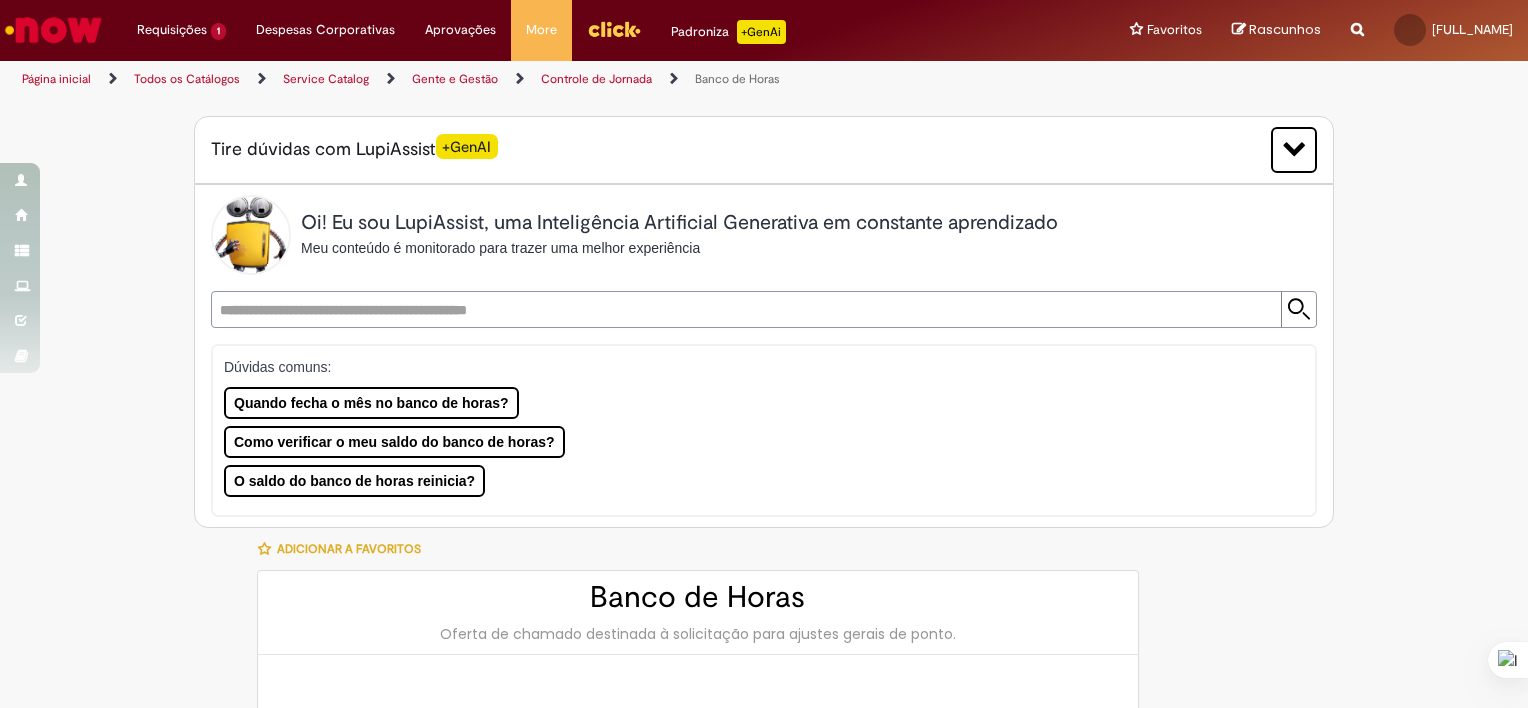 scroll, scrollTop: 0, scrollLeft: 0, axis: both 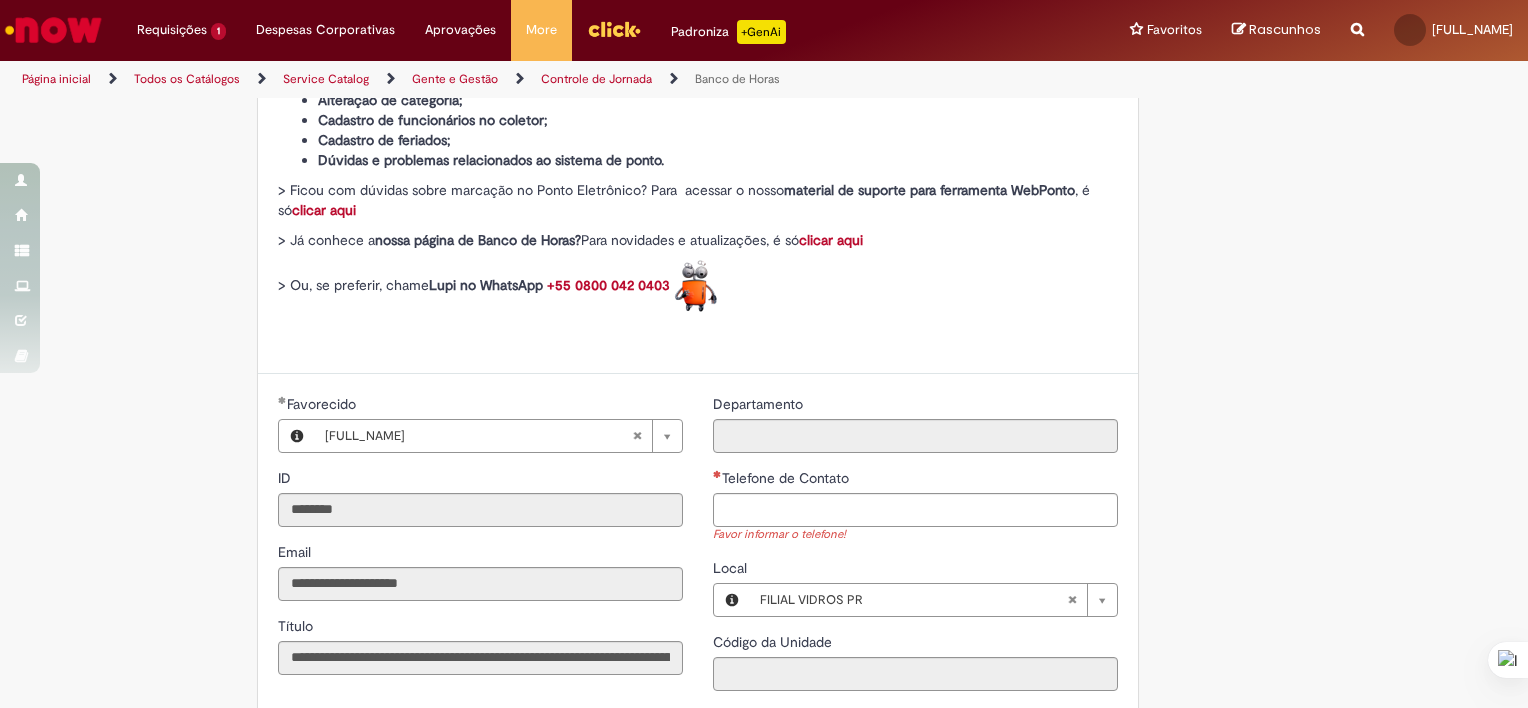 click on "Tire dúvidas com LupiAssist    +GenAI
Oi! Eu sou LupiAssist, uma Inteligência Artificial Generativa em constante aprendizado   Meu conteúdo é monitorado para trazer uma melhor experiência
Dúvidas comuns:   Quando fecha o mês no banco de horas? Como verificar o meu saldo do banco de horas? O saldo do banco de horas reinicia?
Só mais um instante, estou consultando nossas bases de conhecimento  e escrevendo a melhor resposta pra você!
Title
Lorem ipsum dolor sit amet    Fazer uma nova pergunta
Gerei esta resposta utilizando IA Generativa em conjunto com os nossos padrões. Em caso de divergência, os documentos oficiais prevalecerão.
Saiba mais em:" at bounding box center (764, 361) 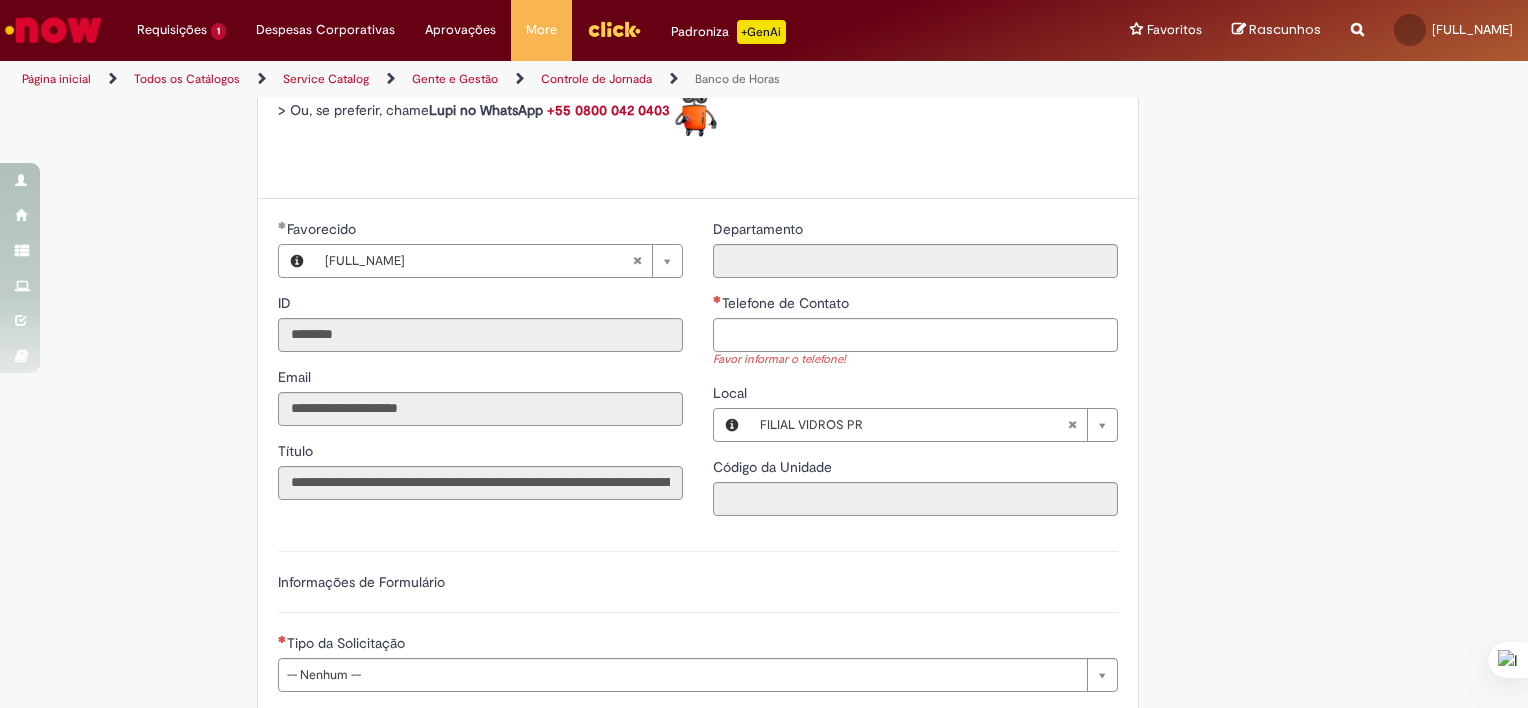 scroll, scrollTop: 911, scrollLeft: 0, axis: vertical 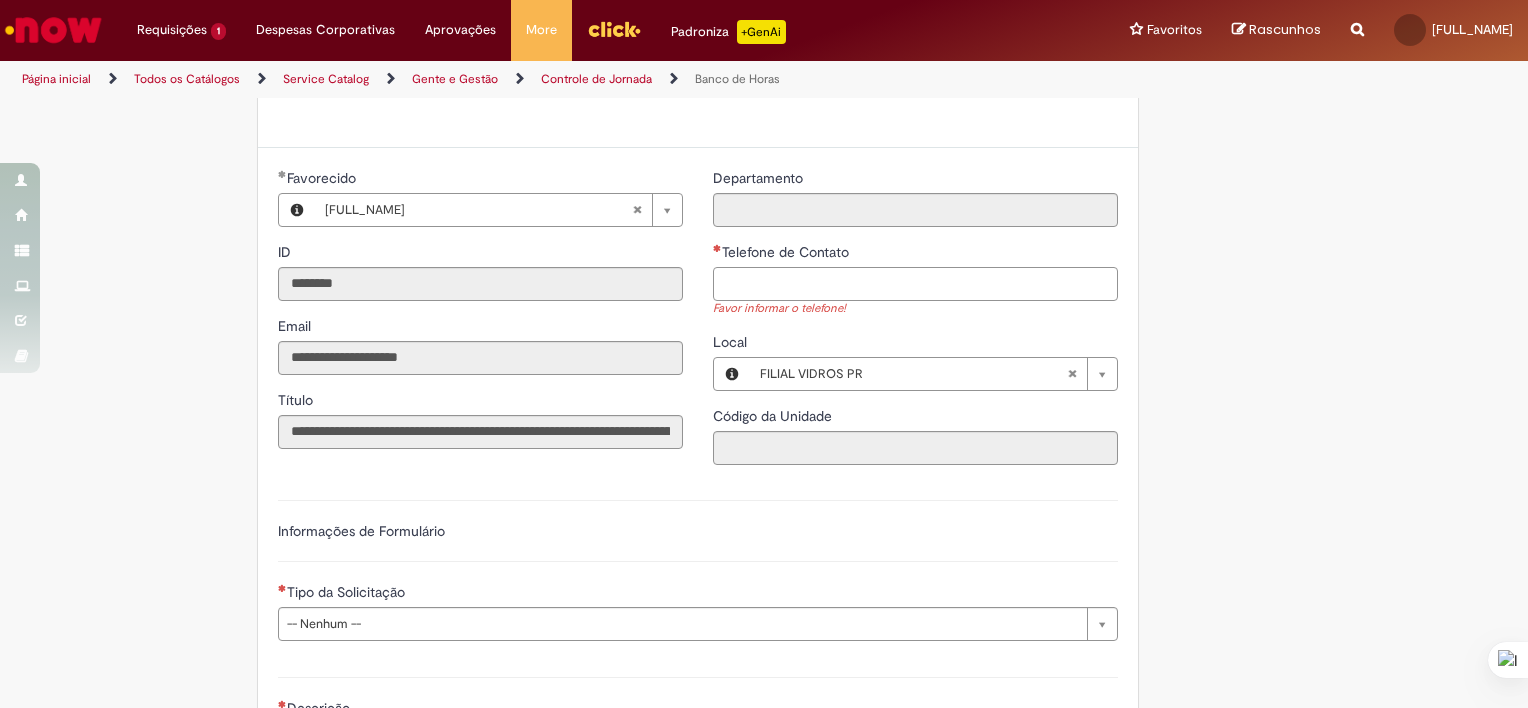 click on "Telefone de Contato" at bounding box center [915, 284] 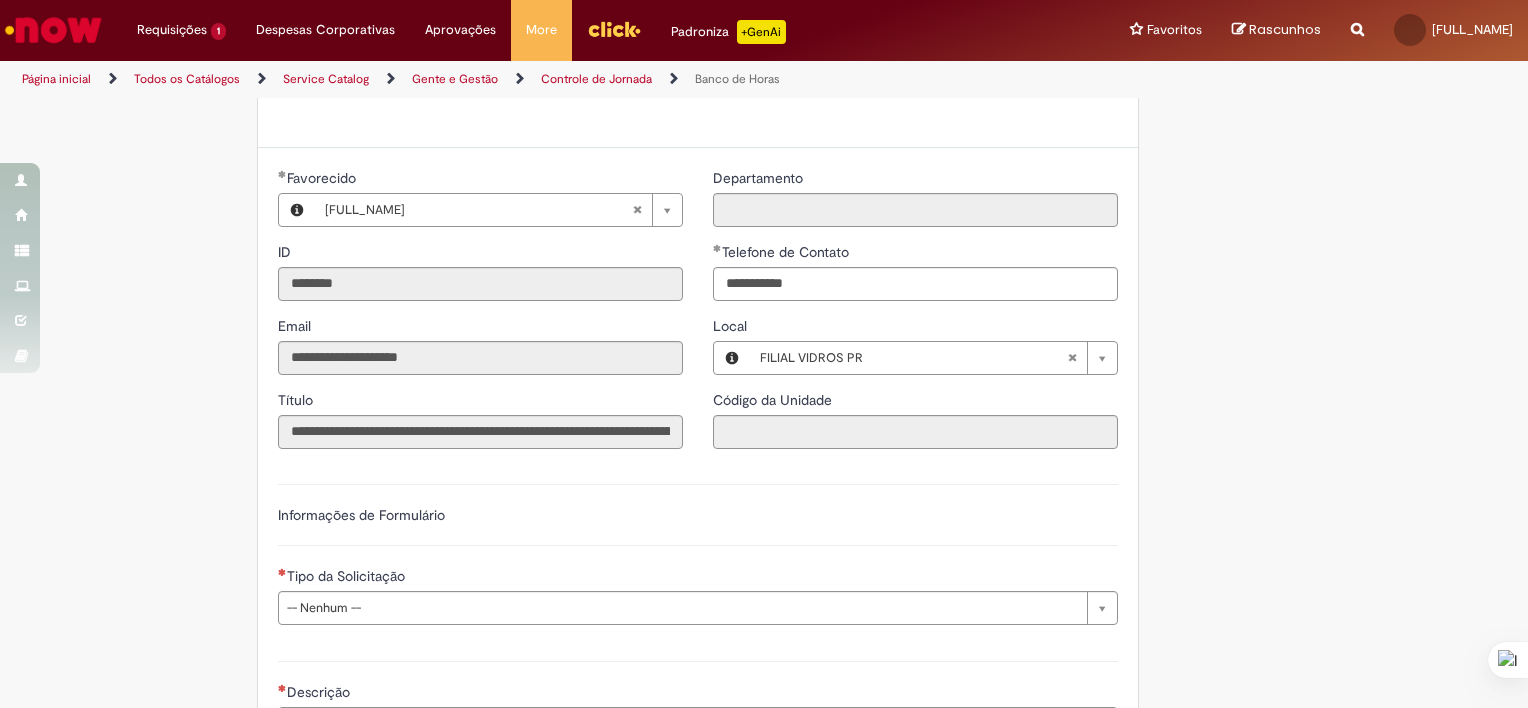 click on "**********" at bounding box center [764, 339] 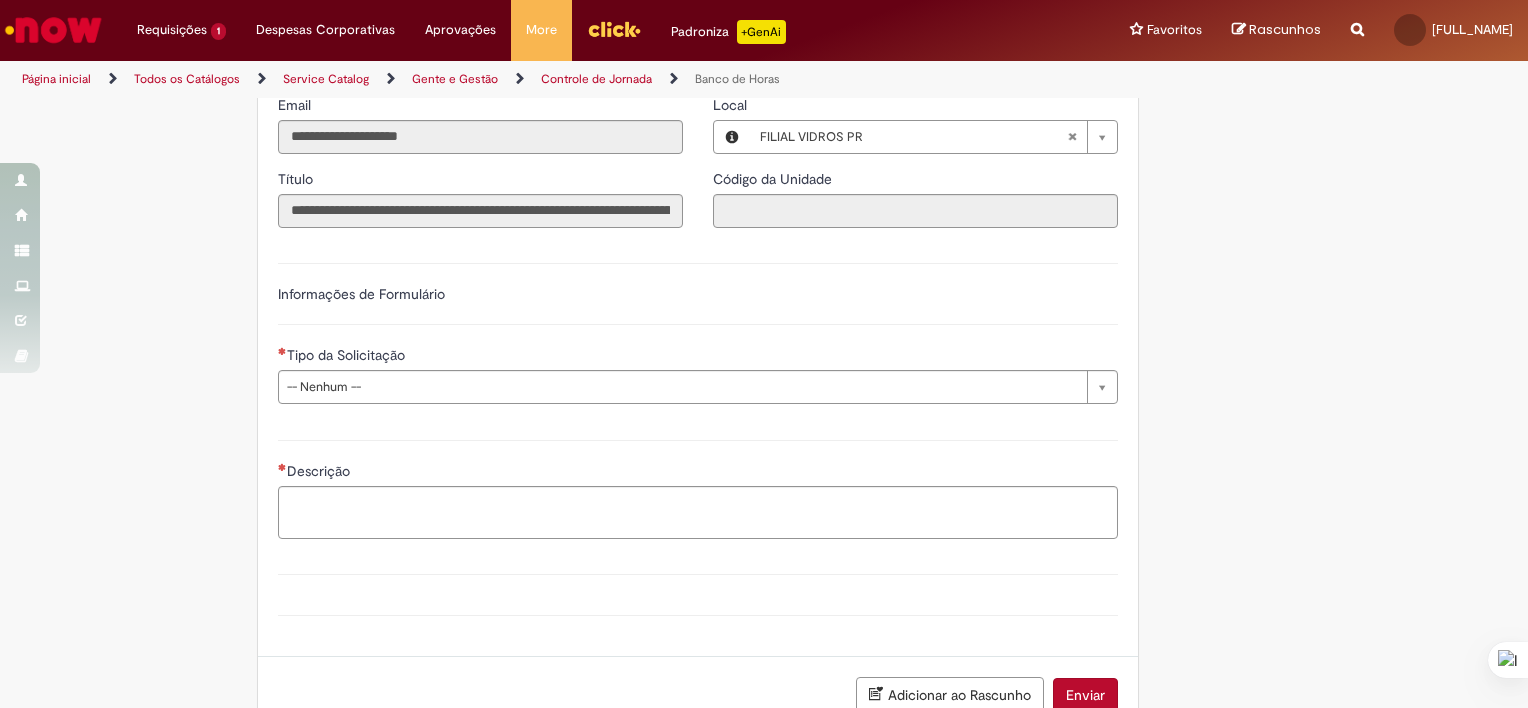 scroll, scrollTop: 1131, scrollLeft: 0, axis: vertical 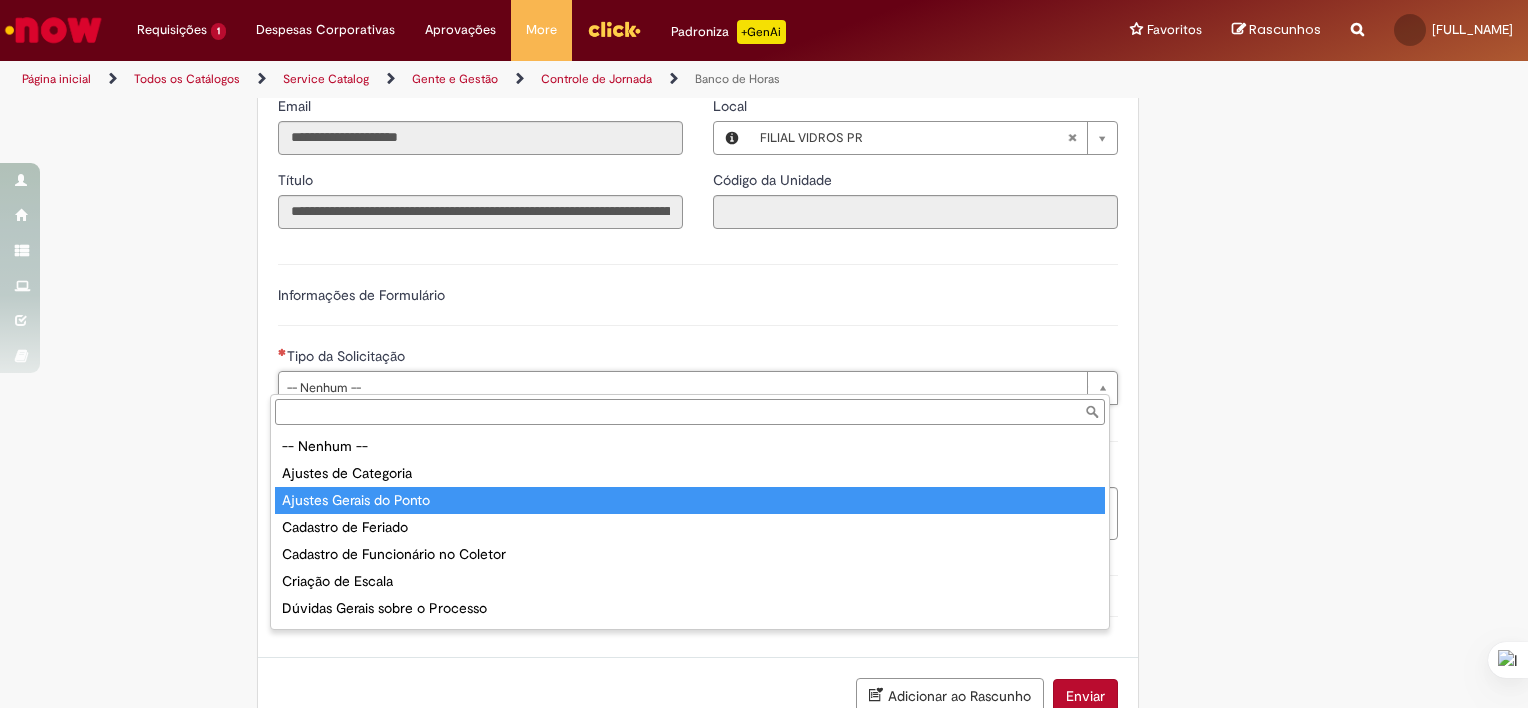 type on "**********" 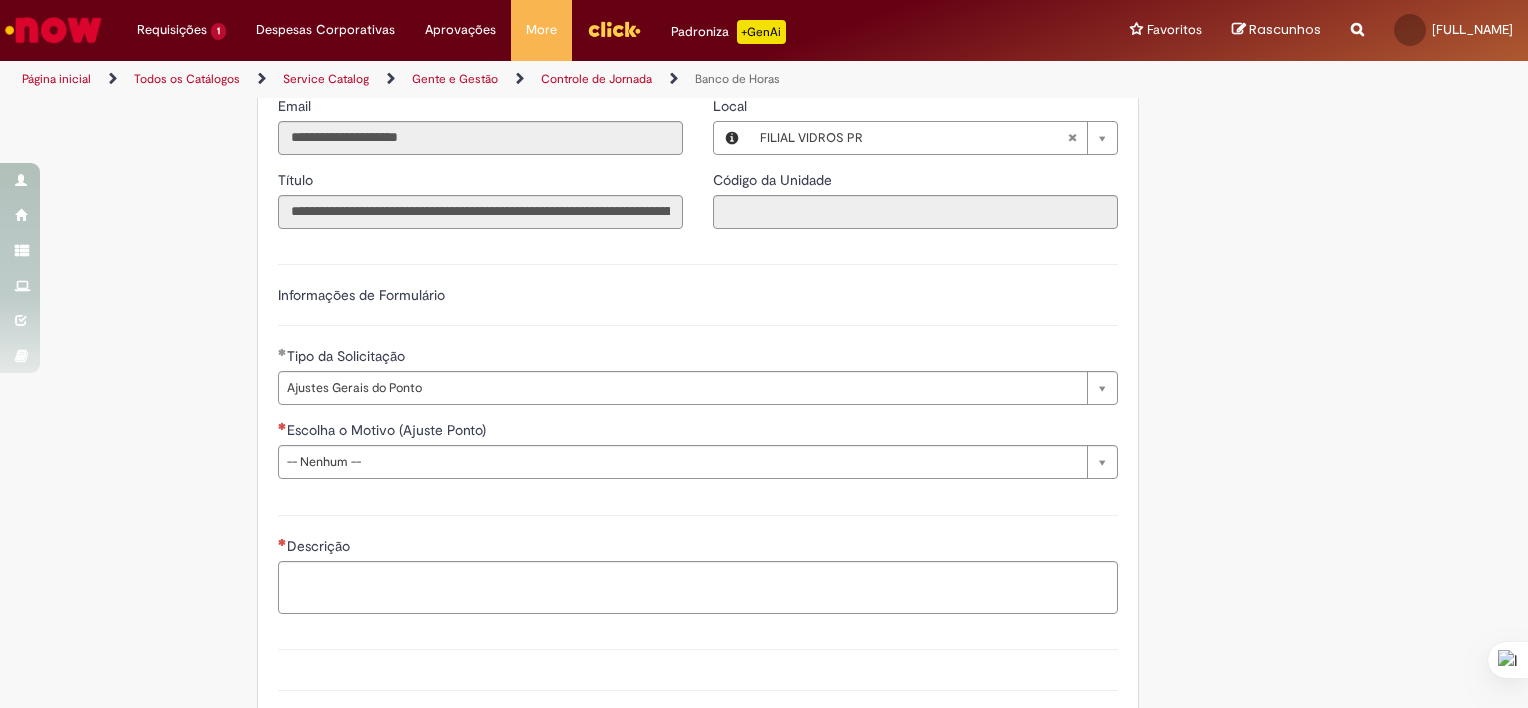 click on "Tire dúvidas com LupiAssist    +GenAI
Oi! Eu sou LupiAssist, uma Inteligência Artificial Generativa em constante aprendizado   Meu conteúdo é monitorado para trazer uma melhor experiência
Dúvidas comuns:   Quando fecha o mês no banco de horas? Como verificar o meu saldo do banco de horas? O saldo do banco de horas reinicia?
Só mais um instante, estou consultando nossas bases de conhecimento  e escrevendo a melhor resposta pra você!
Title
Lorem ipsum dolor sit amet    Fazer uma nova pergunta
Gerei esta resposta utilizando IA Generativa em conjunto com os nossos padrões. Em caso de divergência, os documentos oficiais prevalecerão.
Saiba mais em:" at bounding box center (764, -57) 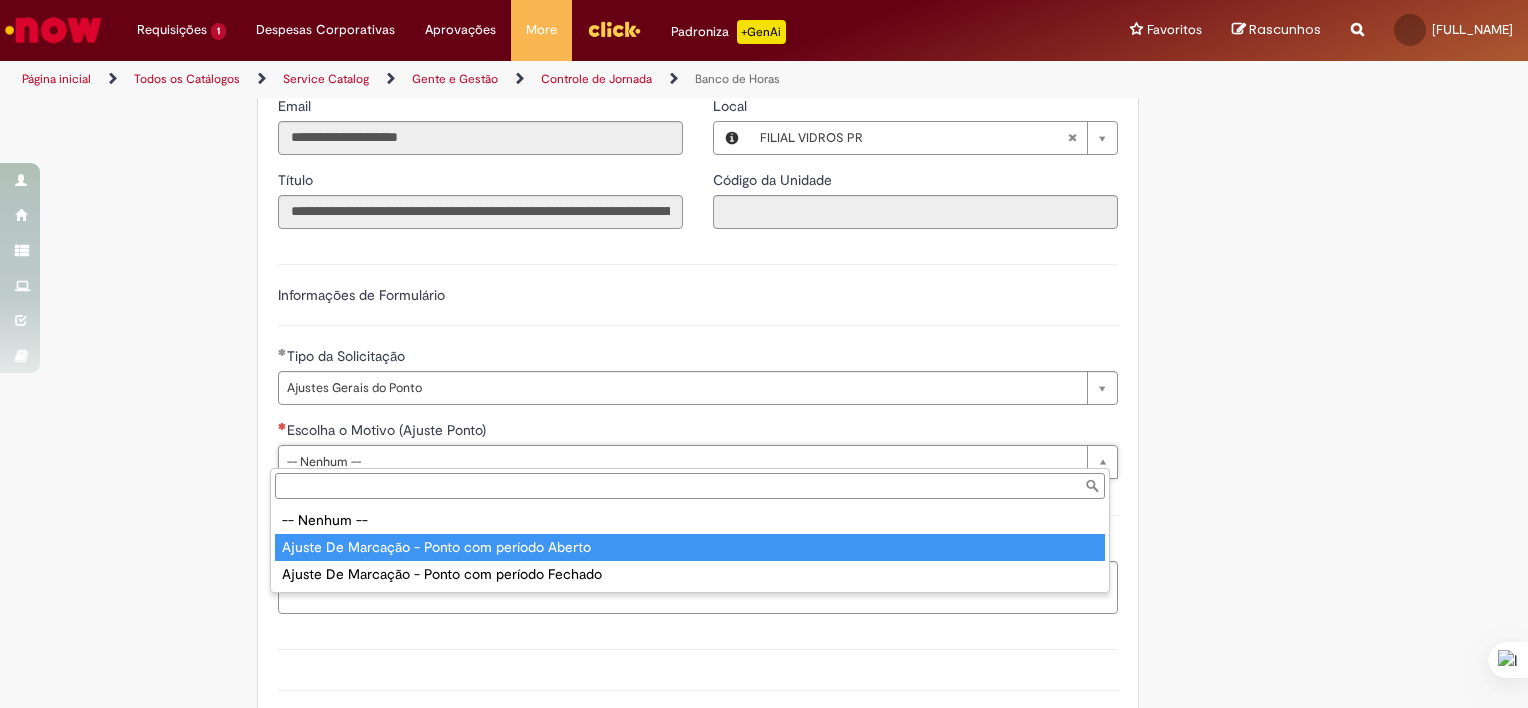 type on "**********" 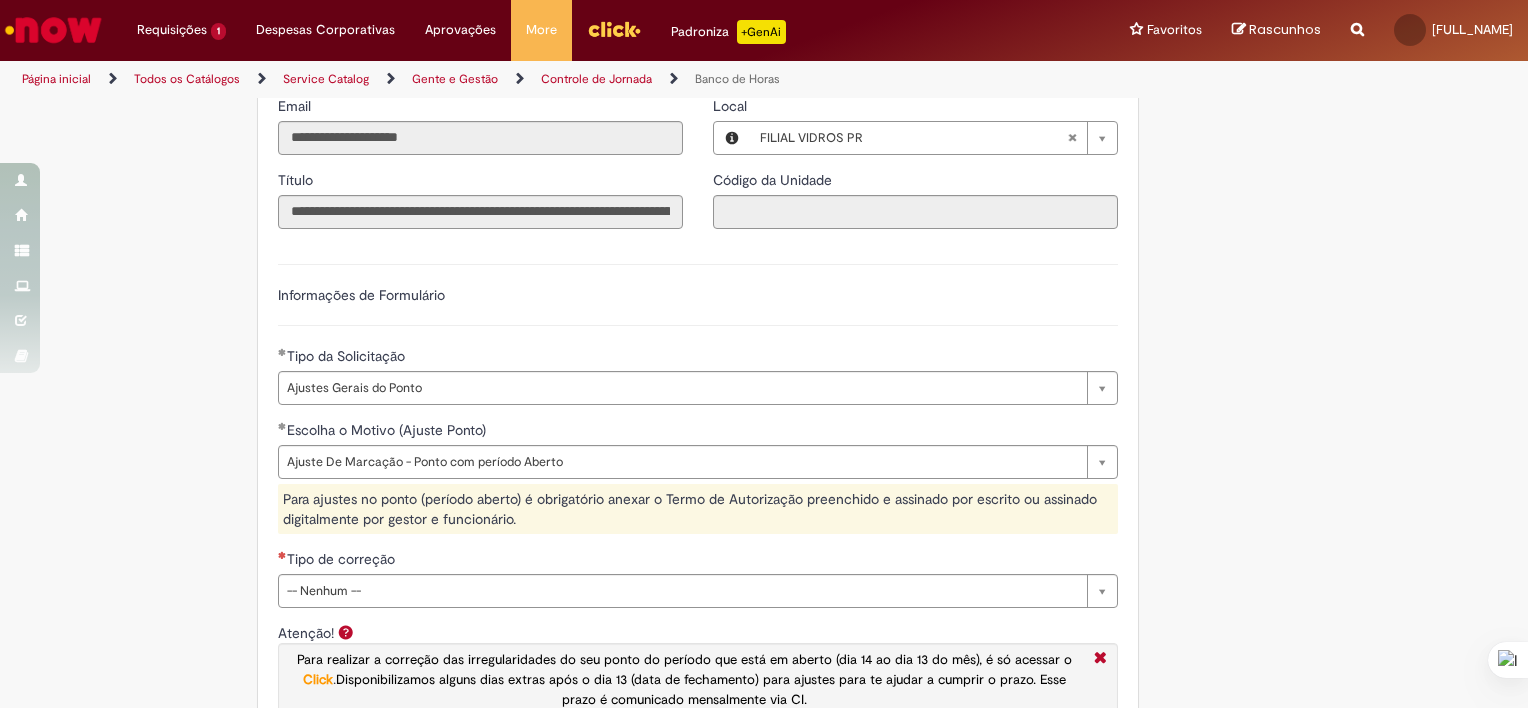 click on "**********" at bounding box center [666, 445] 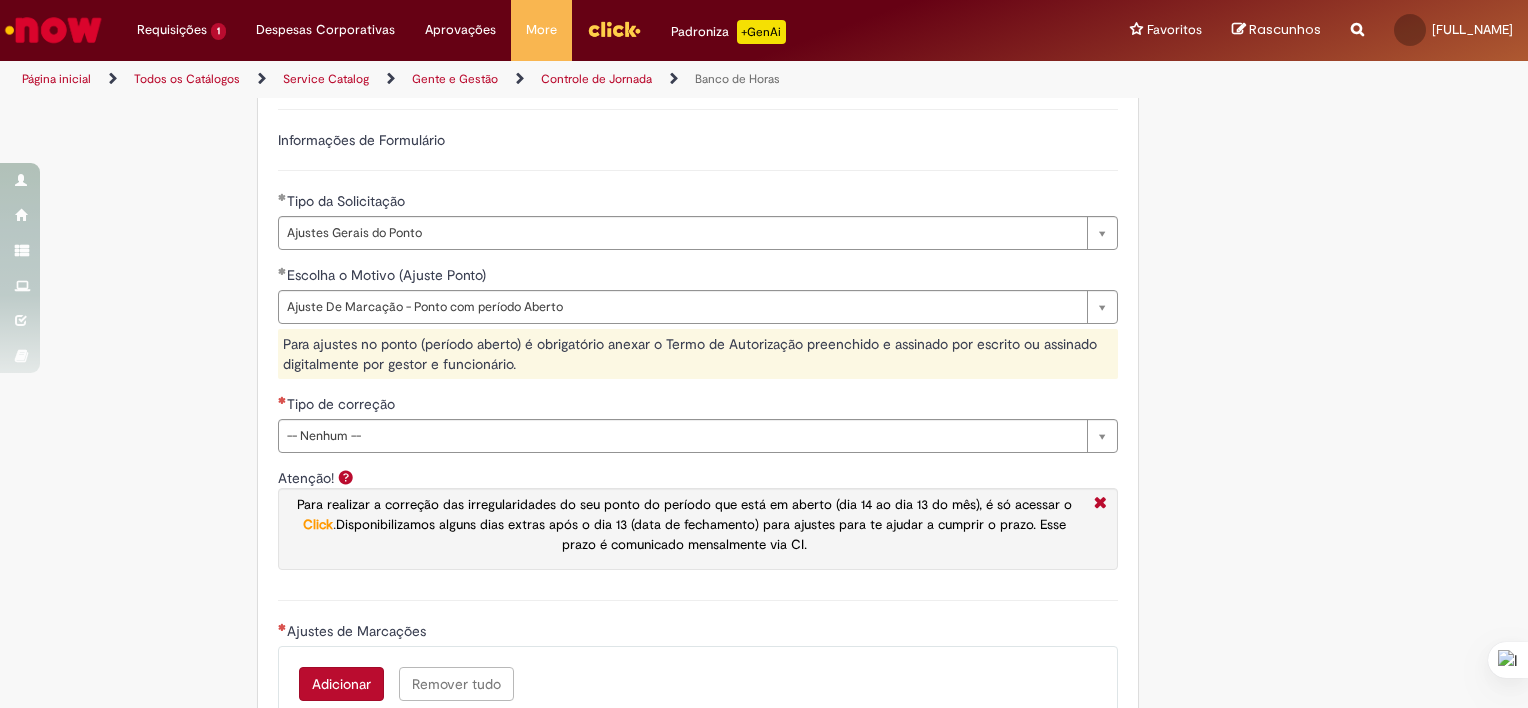 scroll, scrollTop: 1330, scrollLeft: 0, axis: vertical 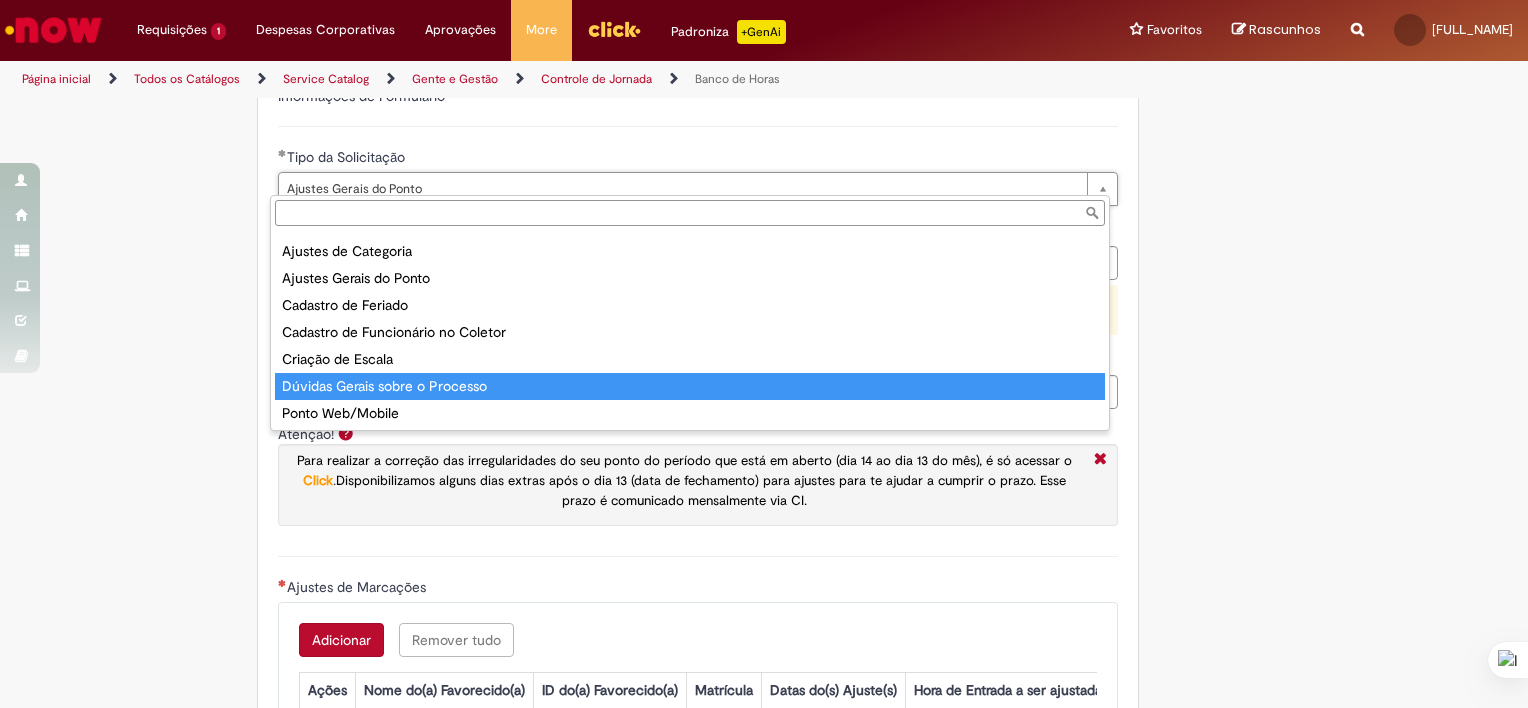type on "**********" 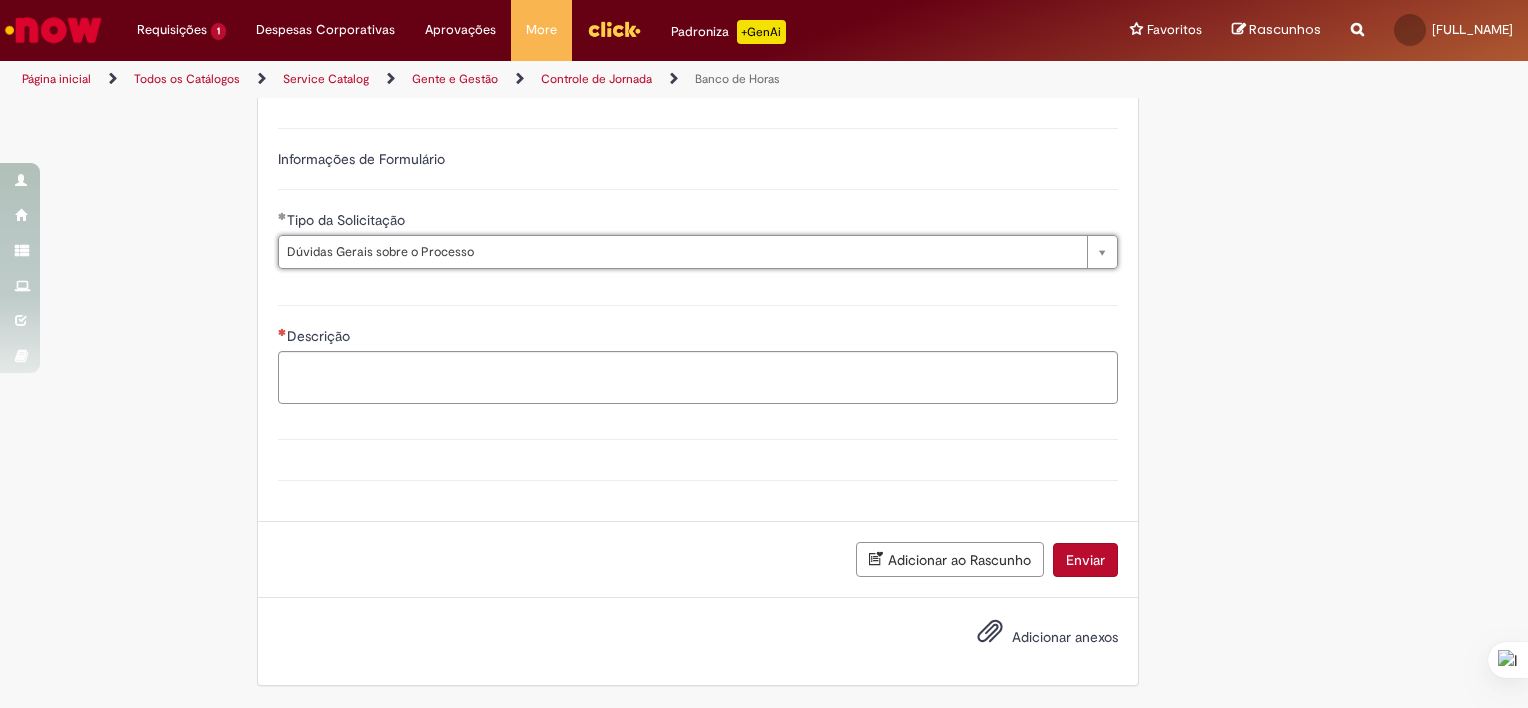 scroll, scrollTop: 1257, scrollLeft: 0, axis: vertical 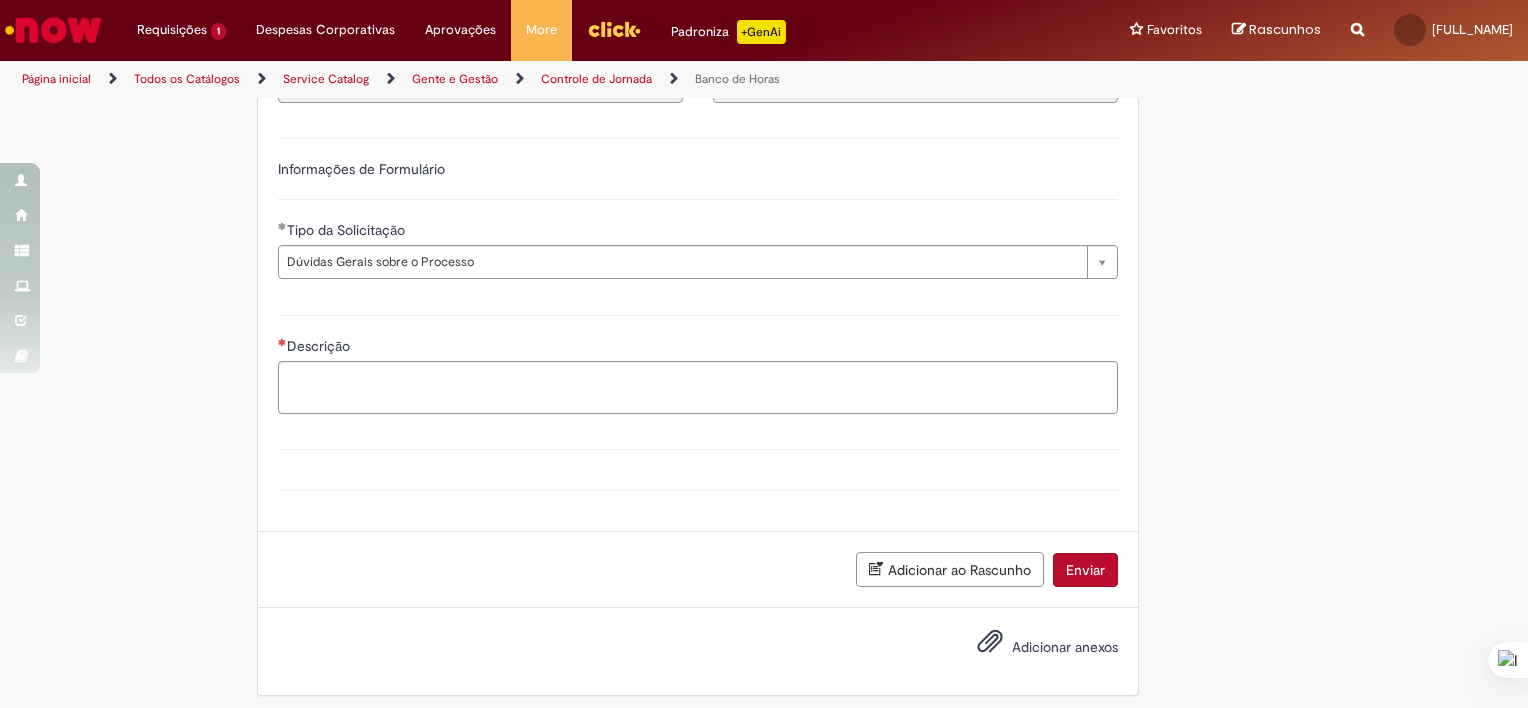 click on "**********" at bounding box center [666, -7] 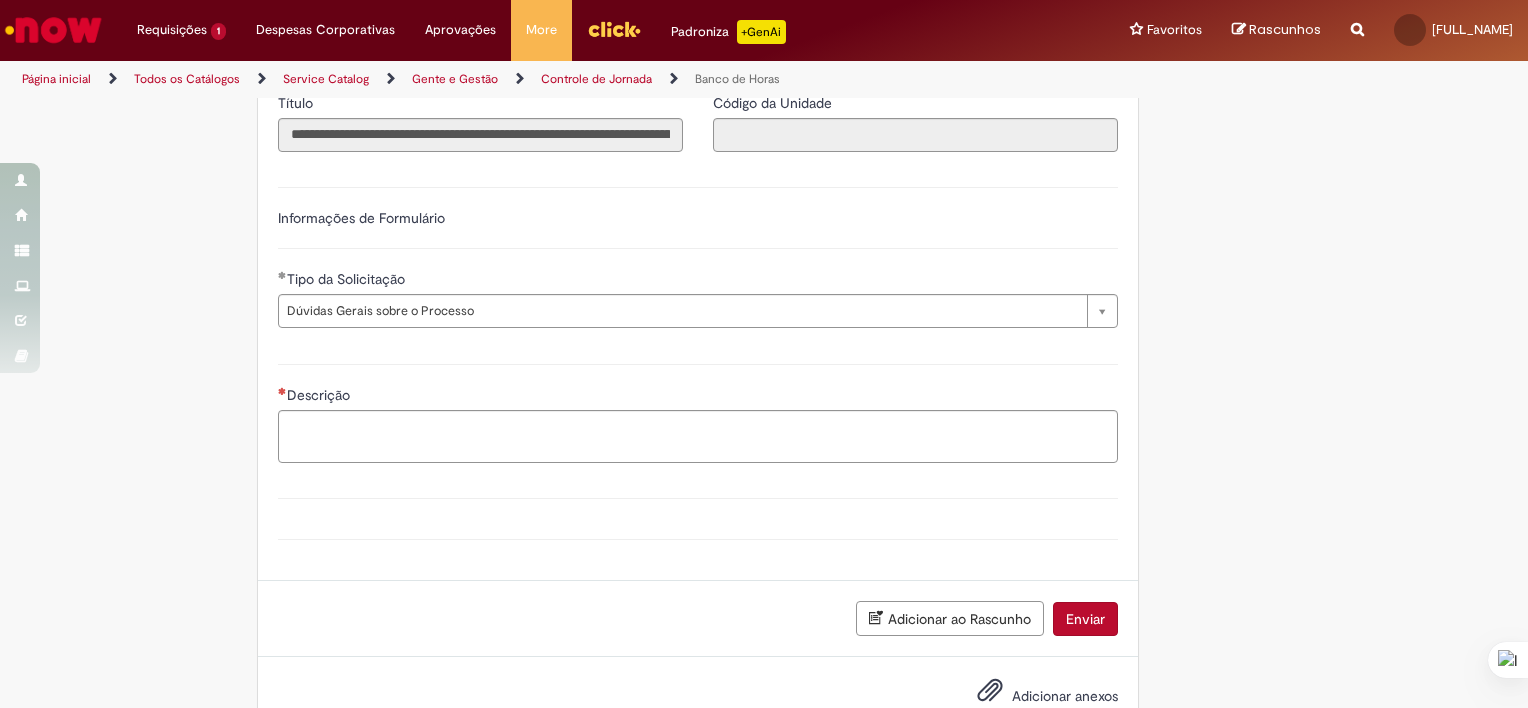 scroll, scrollTop: 1209, scrollLeft: 0, axis: vertical 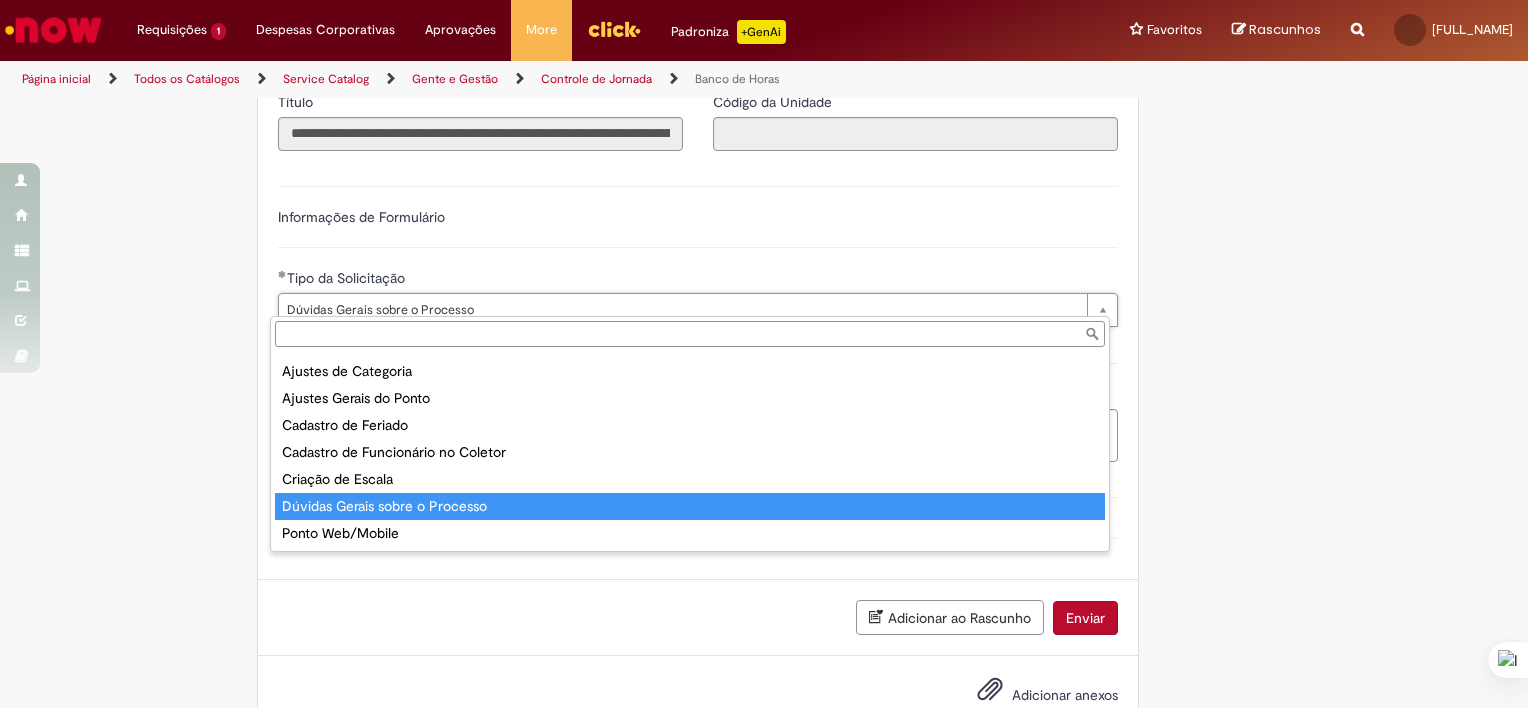 type on "**********" 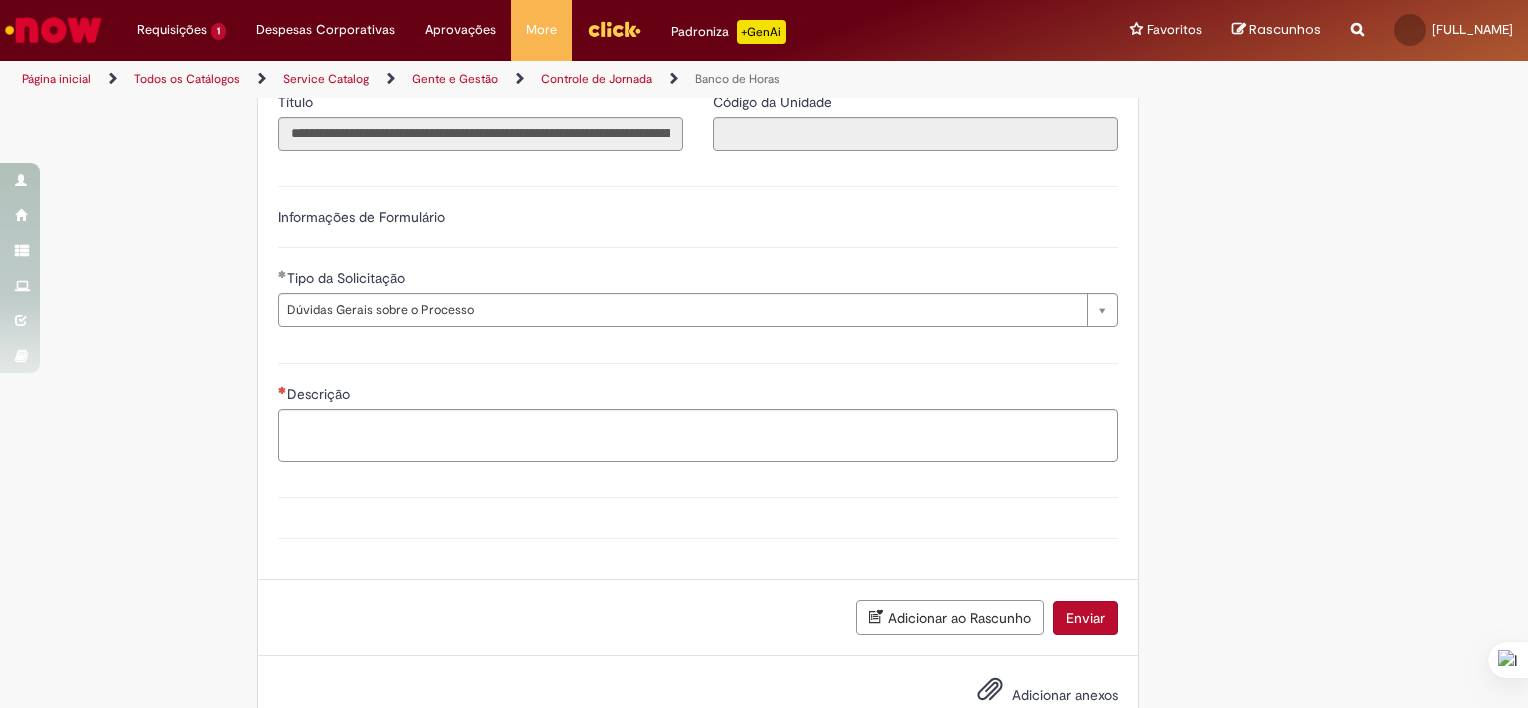 scroll, scrollTop: 0, scrollLeft: 0, axis: both 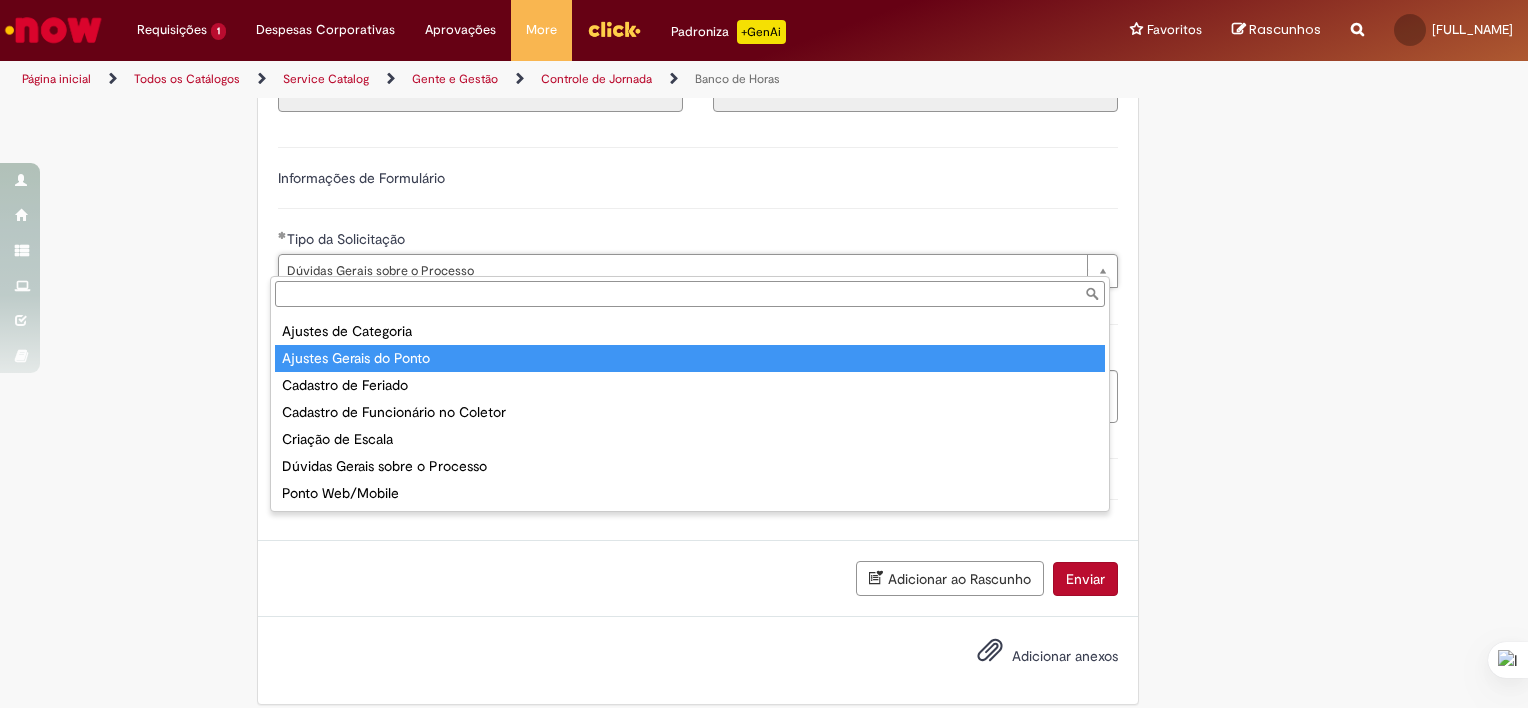 type on "**********" 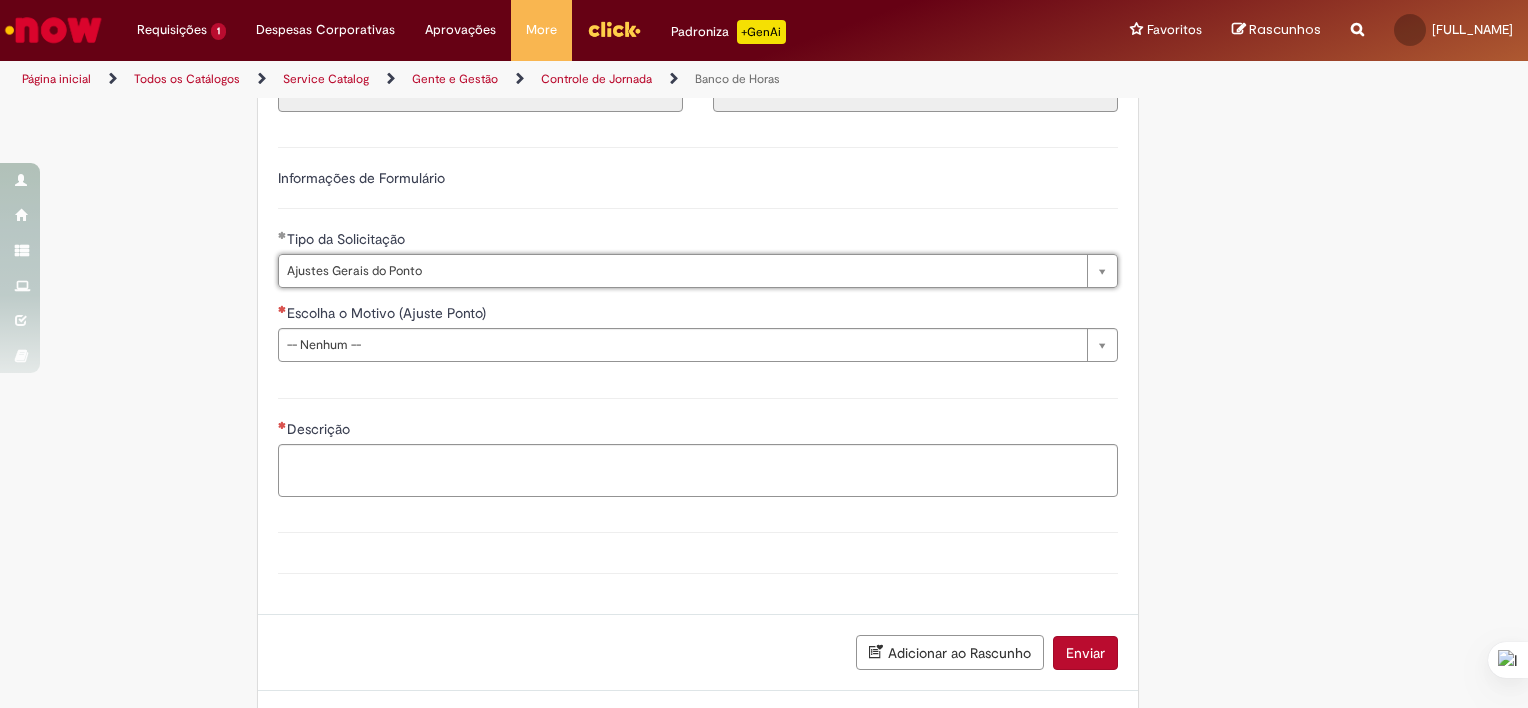 scroll, scrollTop: 0, scrollLeft: 148, axis: horizontal 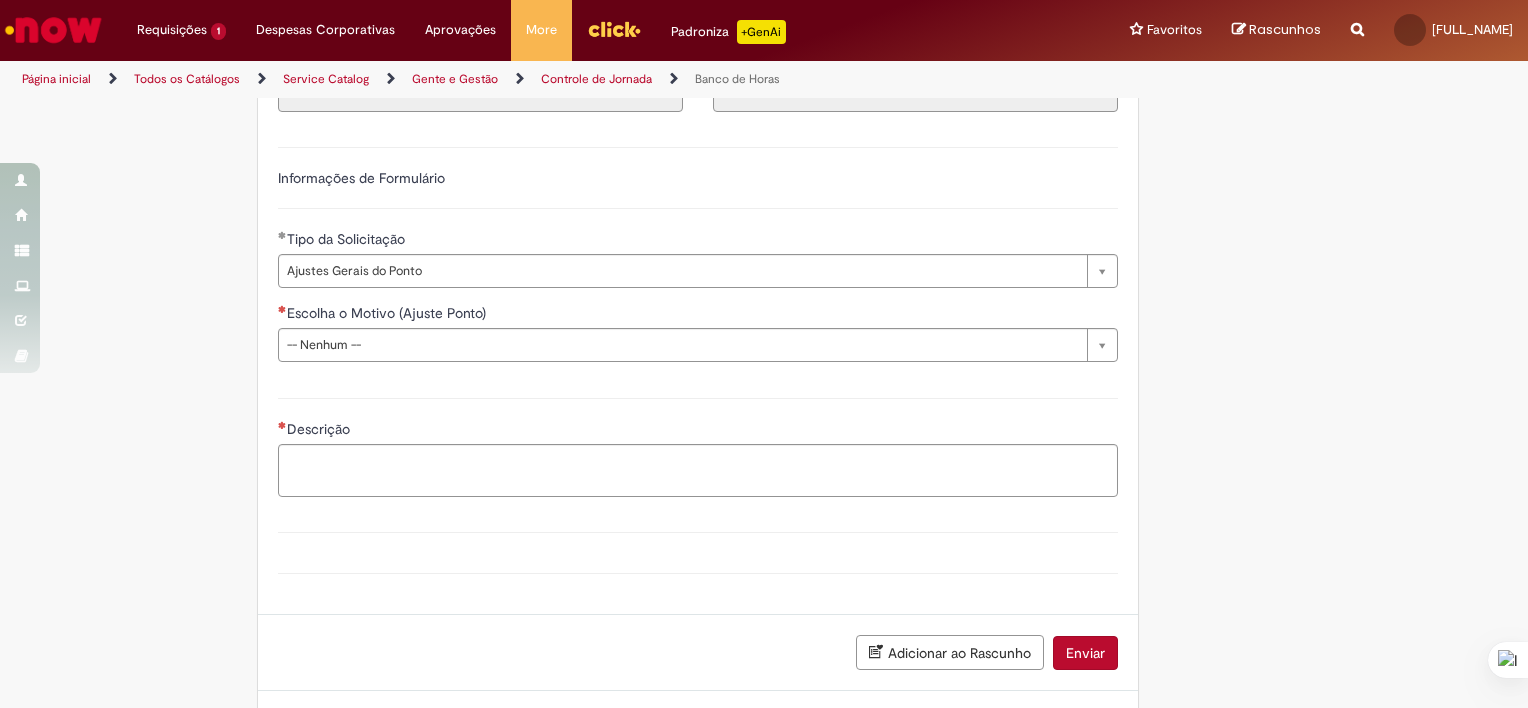 click on "**********" at bounding box center (666, 39) 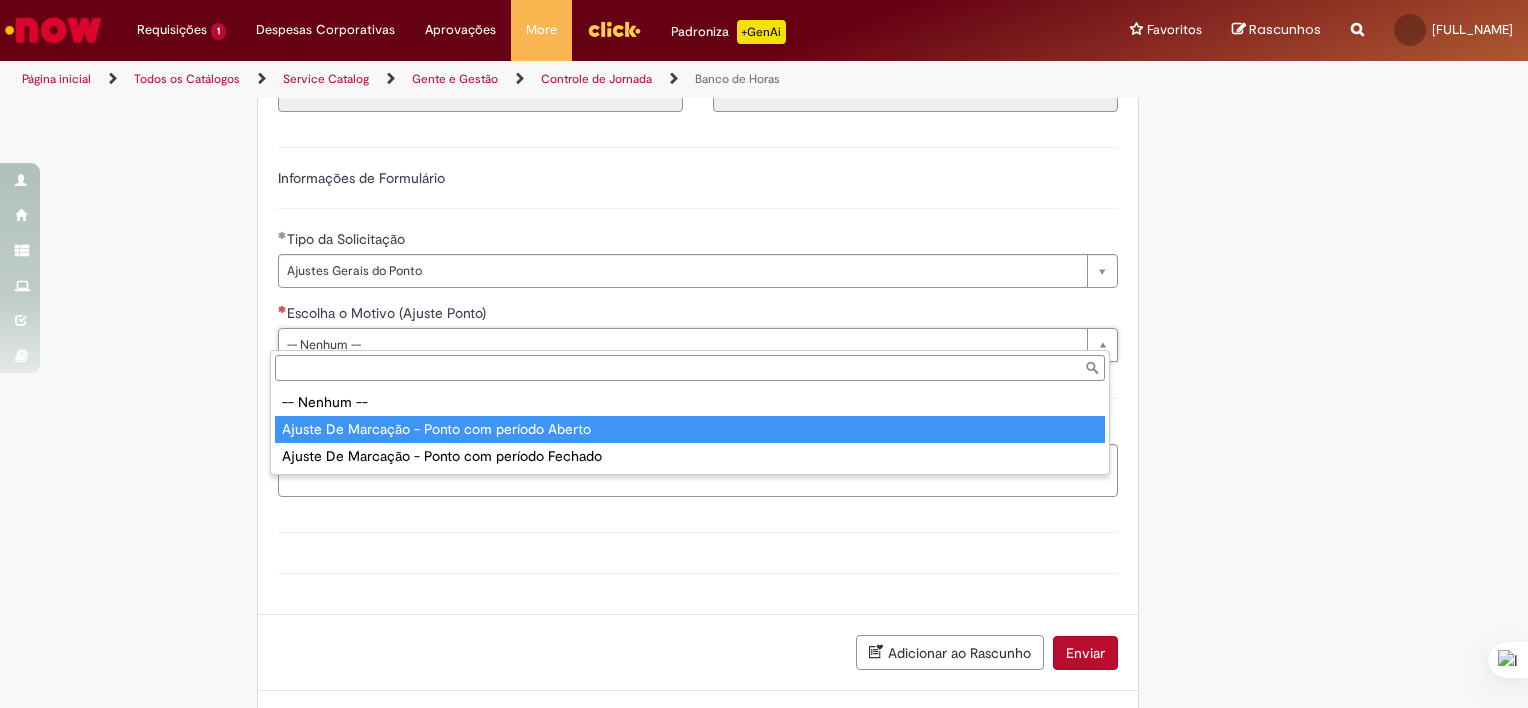 type on "**********" 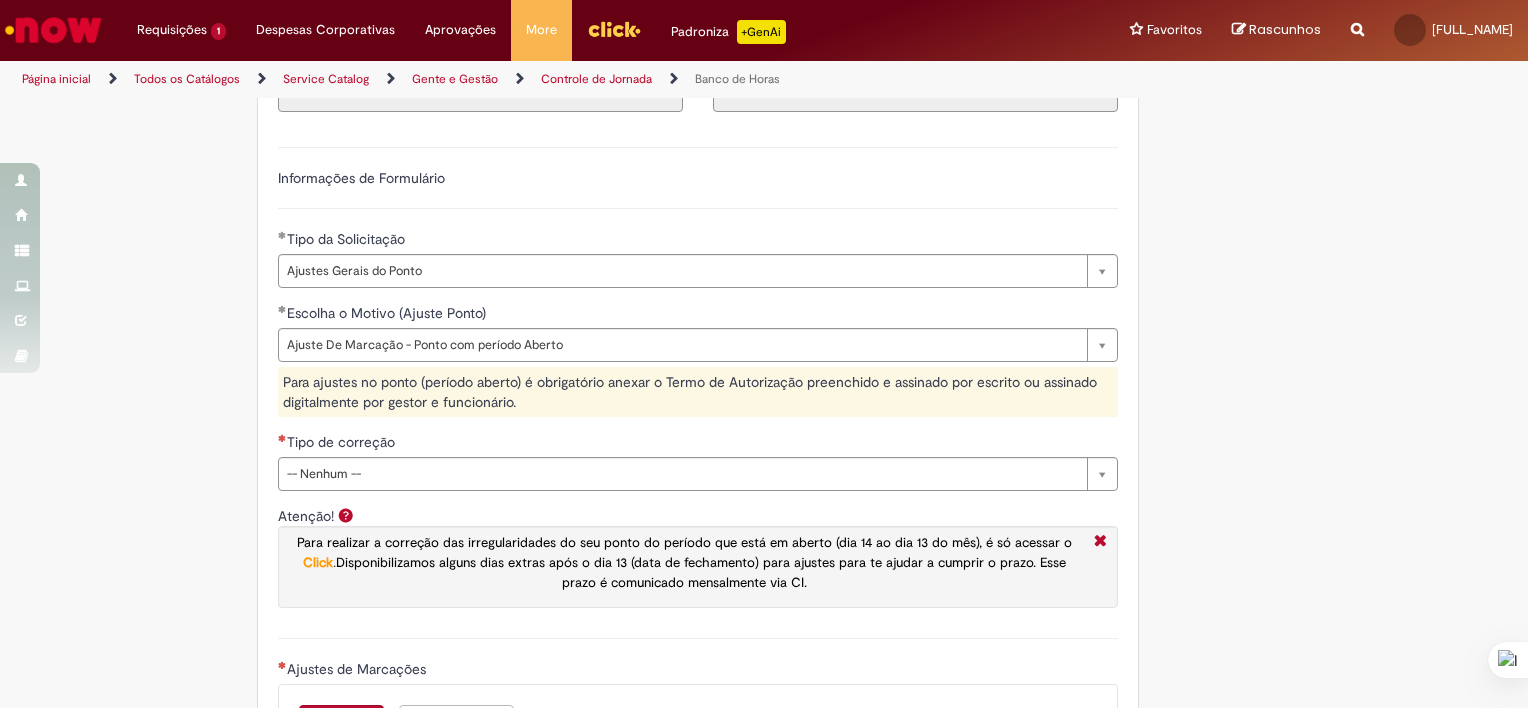 click on "**********" at bounding box center (666, 328) 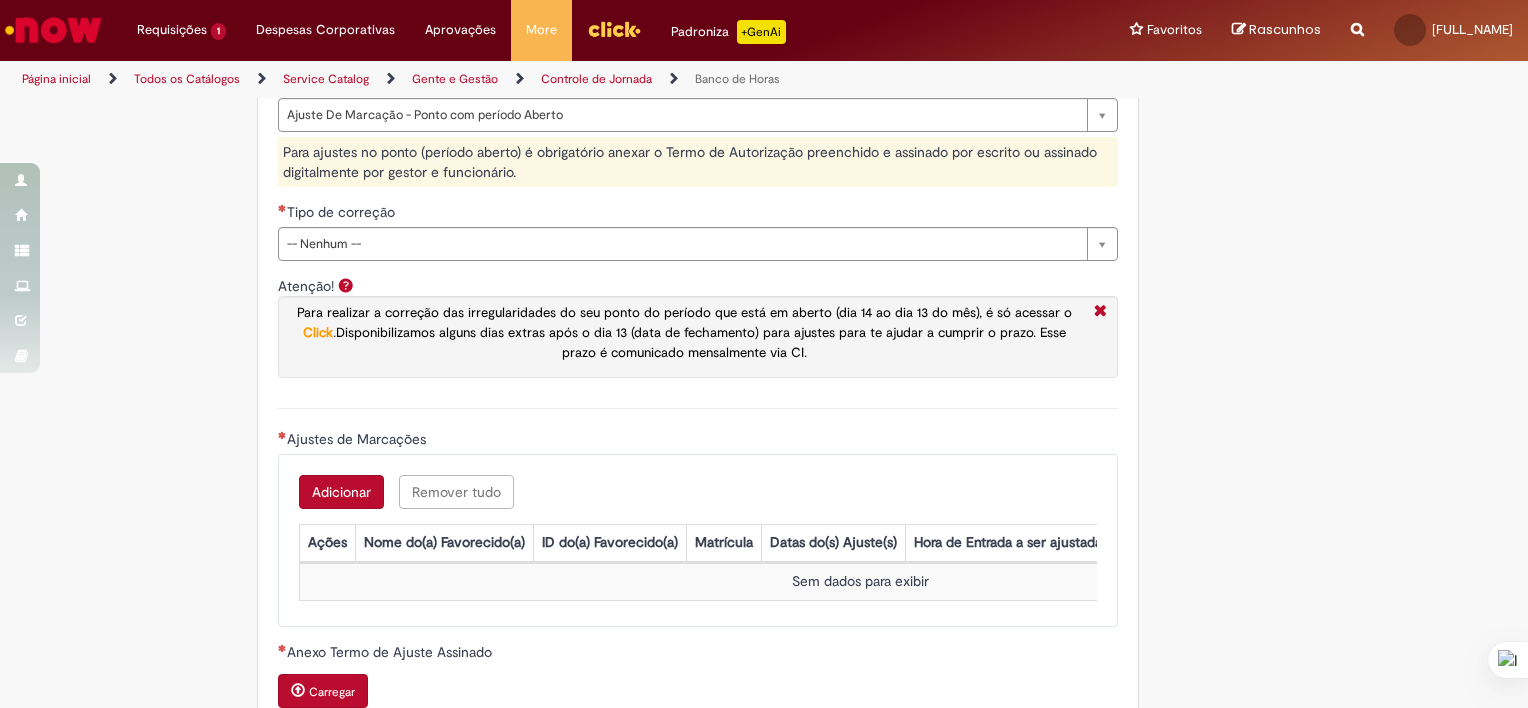 scroll, scrollTop: 1486, scrollLeft: 0, axis: vertical 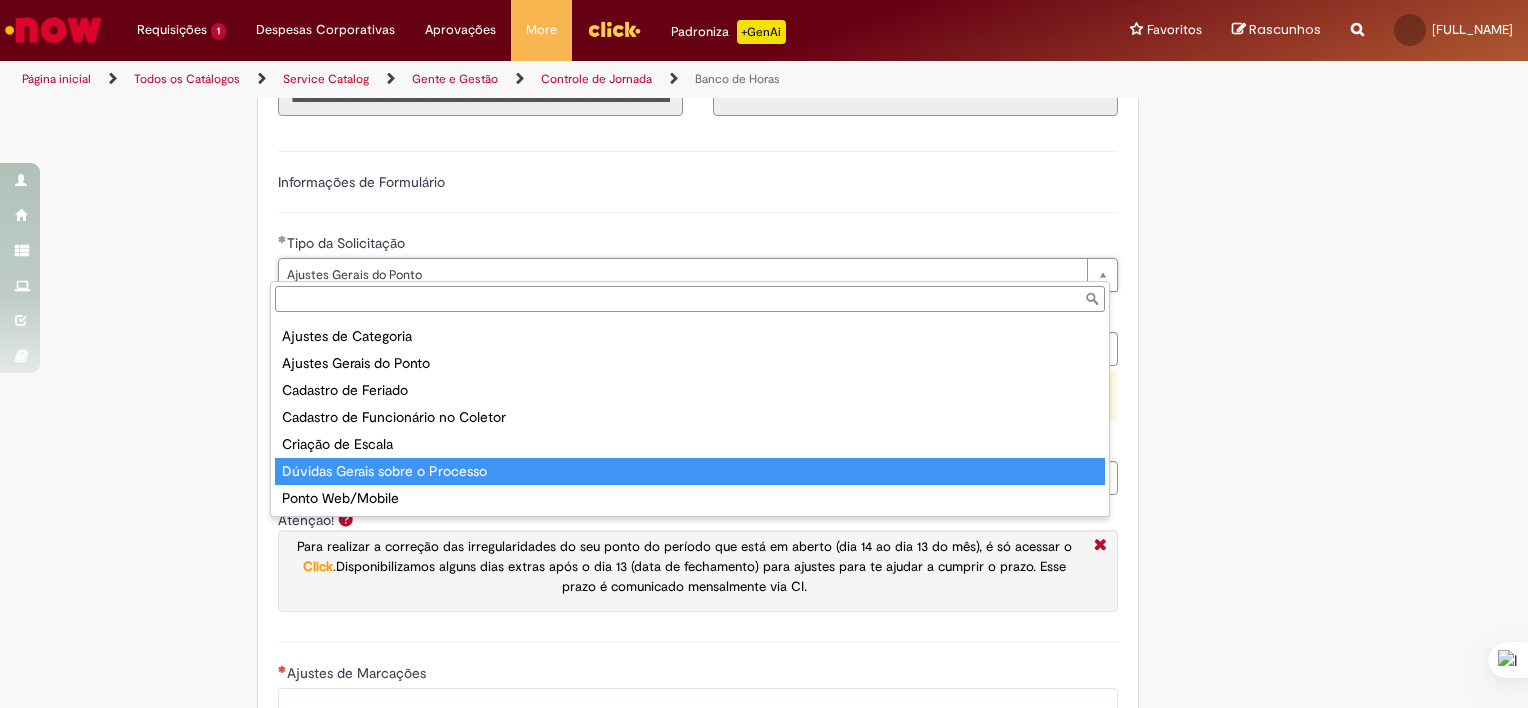 type on "**********" 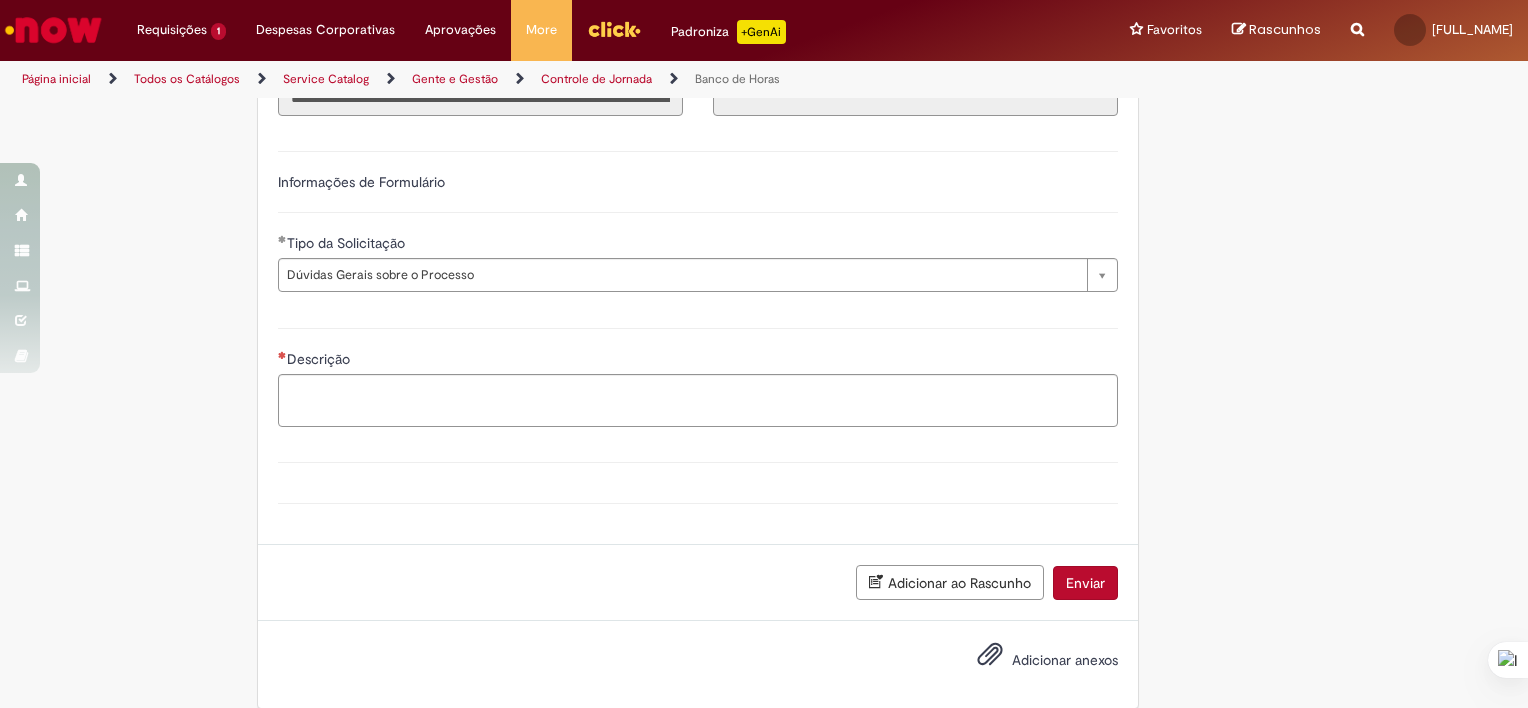 scroll, scrollTop: 0, scrollLeft: 0, axis: both 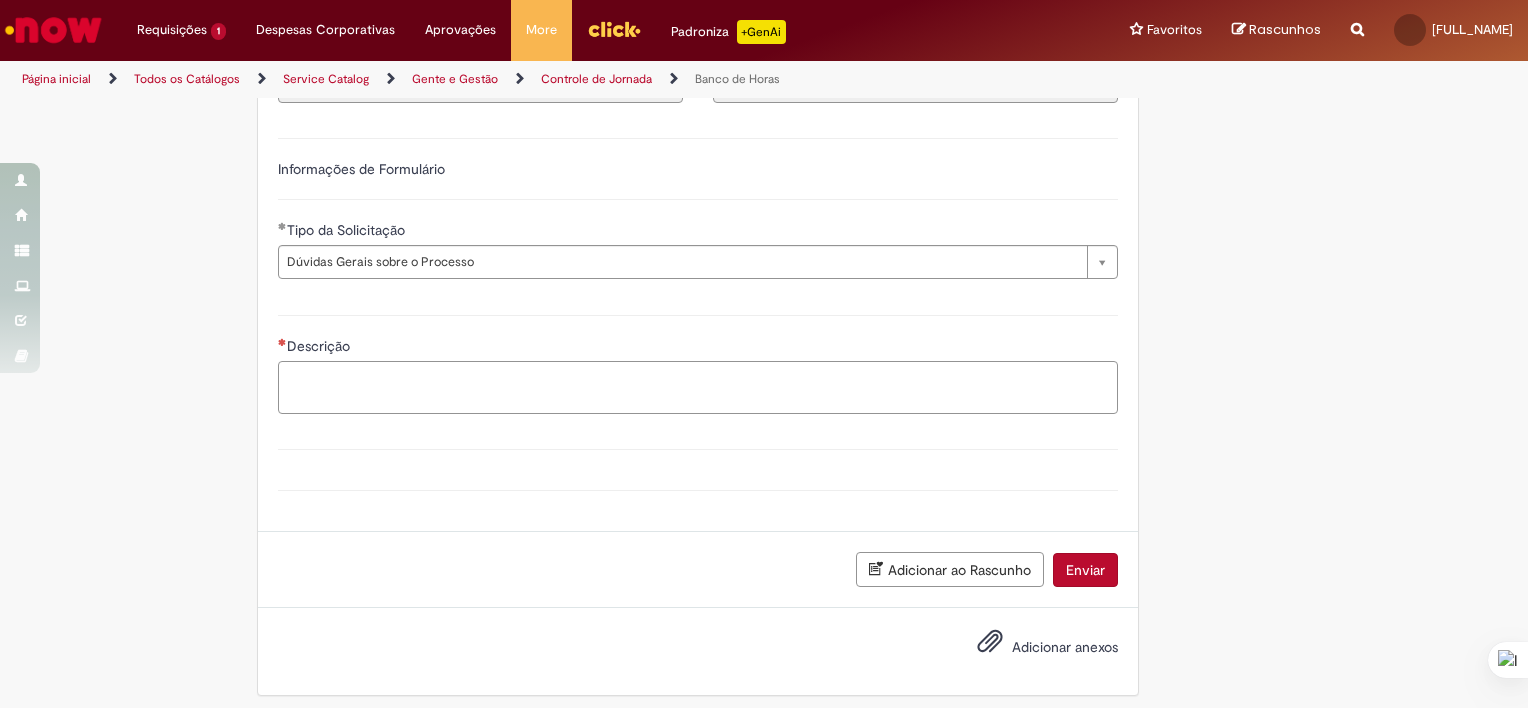 click on "Descrição" at bounding box center [698, 388] 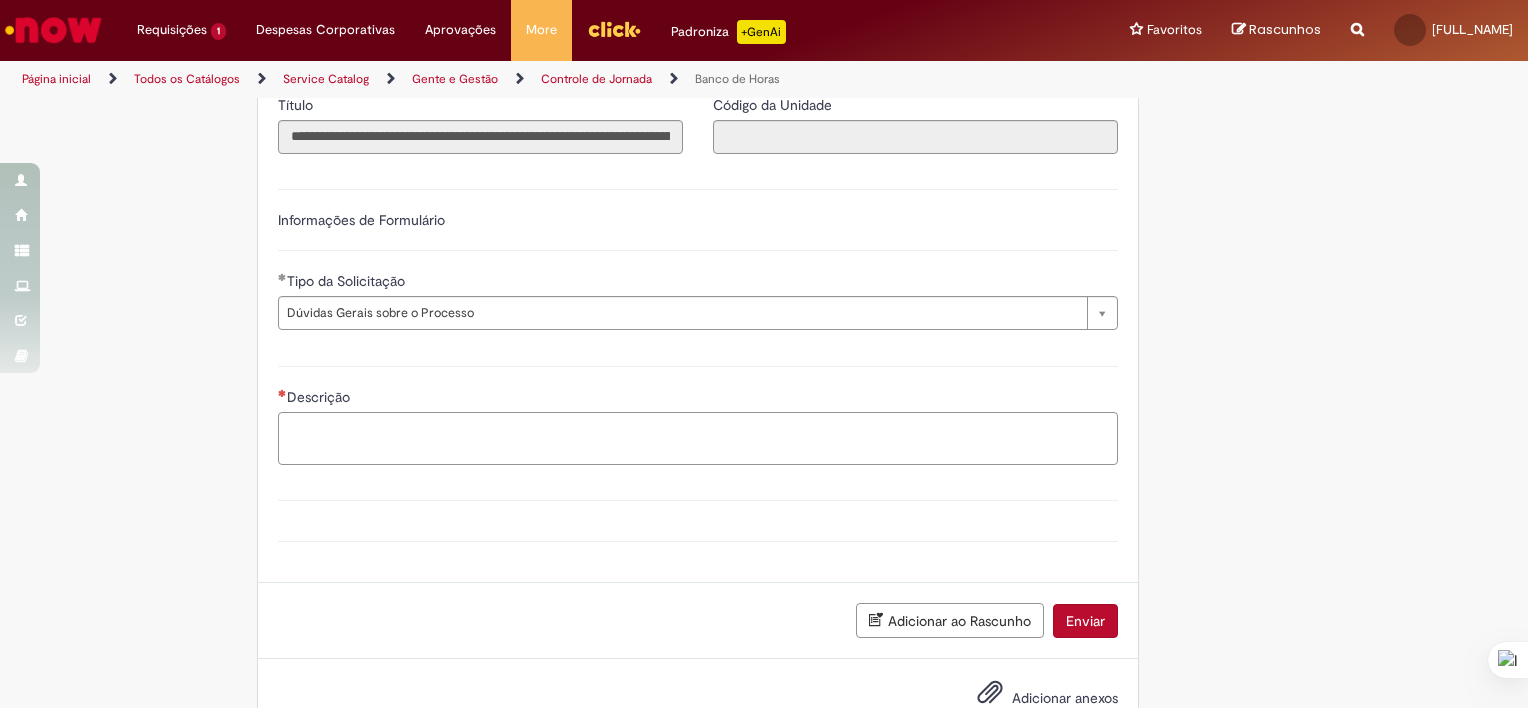 scroll, scrollTop: 1257, scrollLeft: 0, axis: vertical 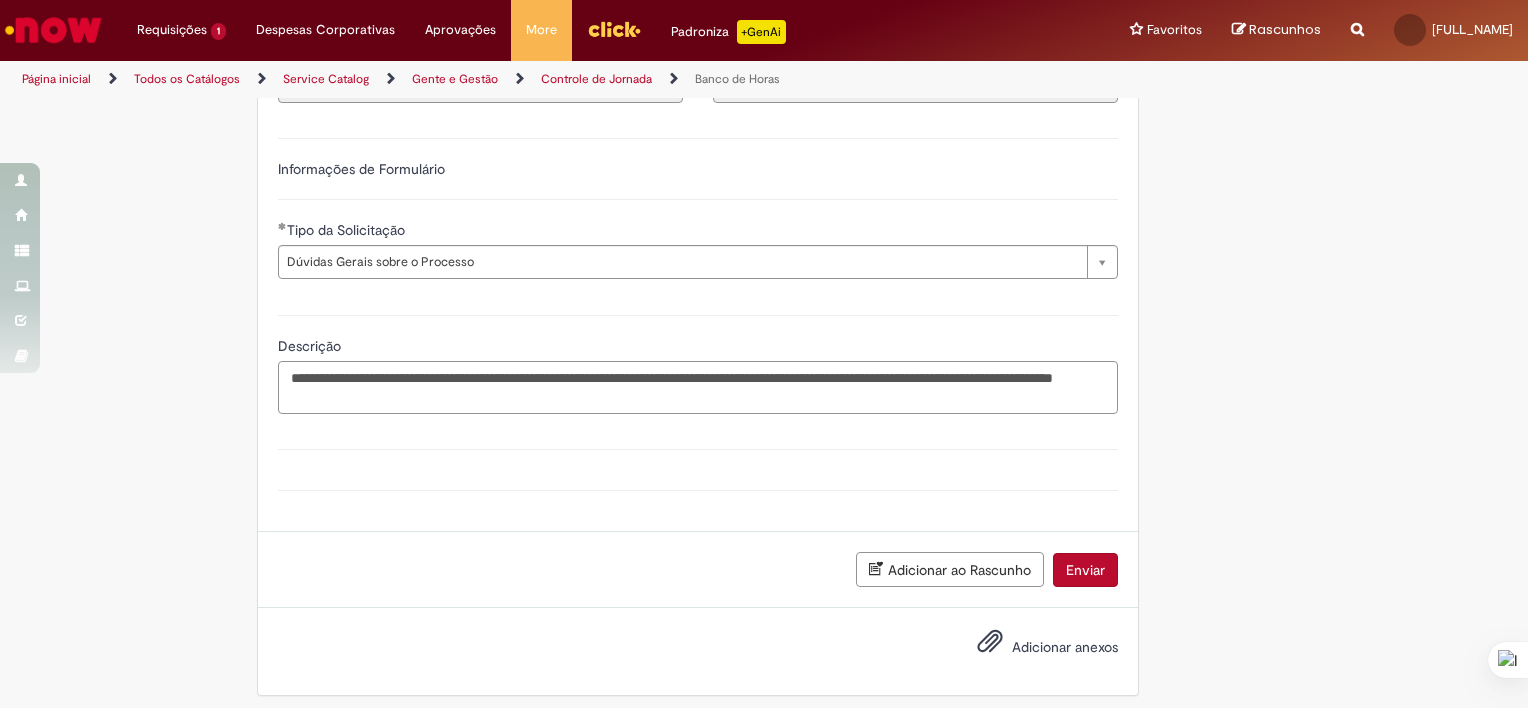 type on "**********" 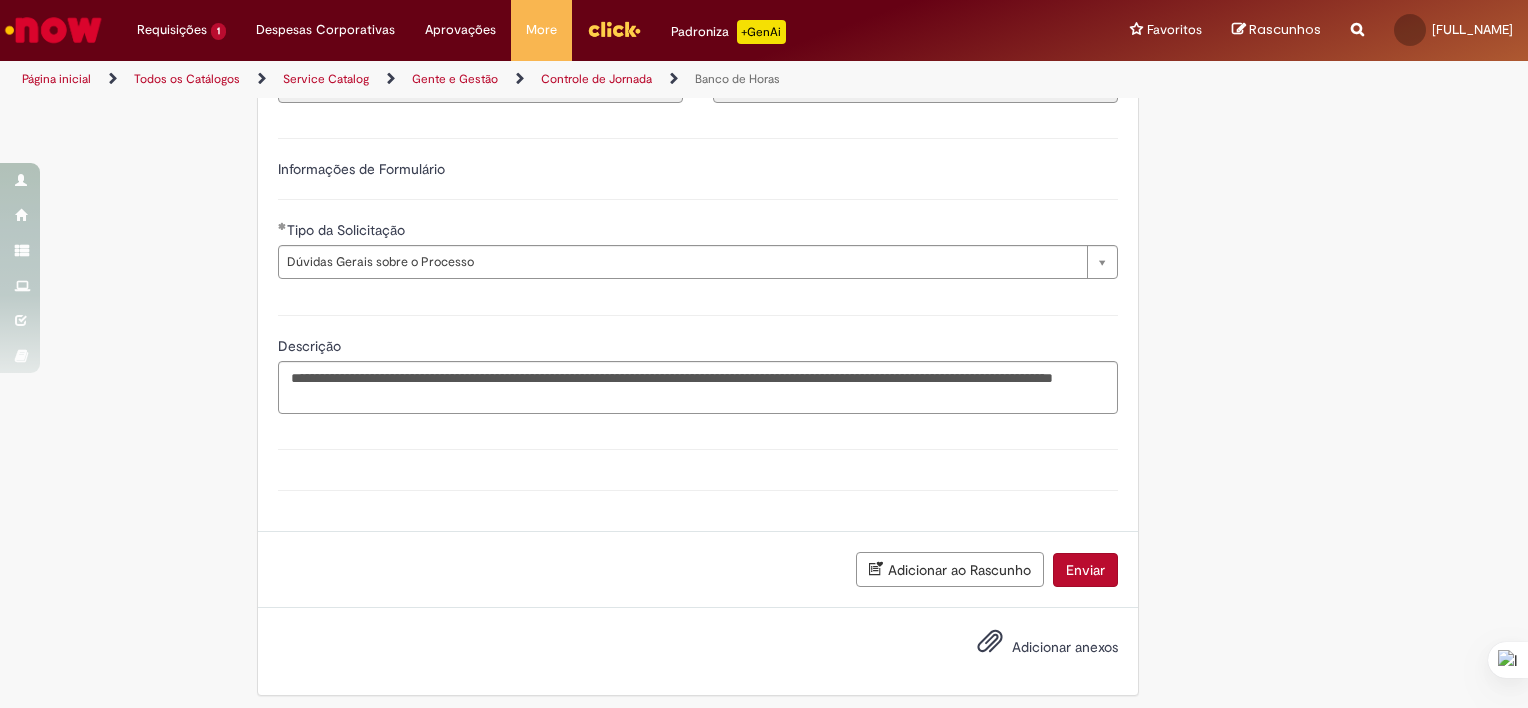 click on "Adicionar anexos" at bounding box center [1065, 647] 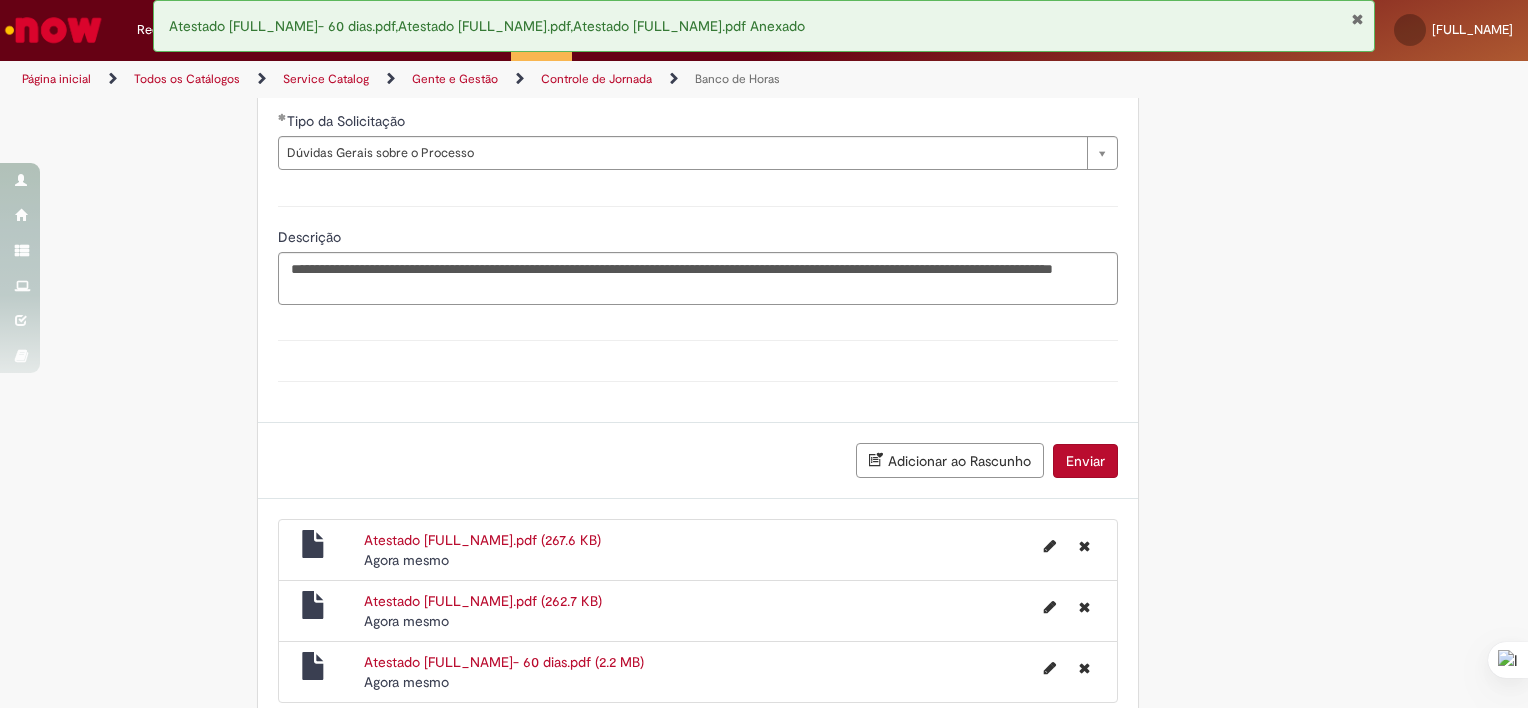 scroll, scrollTop: 1366, scrollLeft: 0, axis: vertical 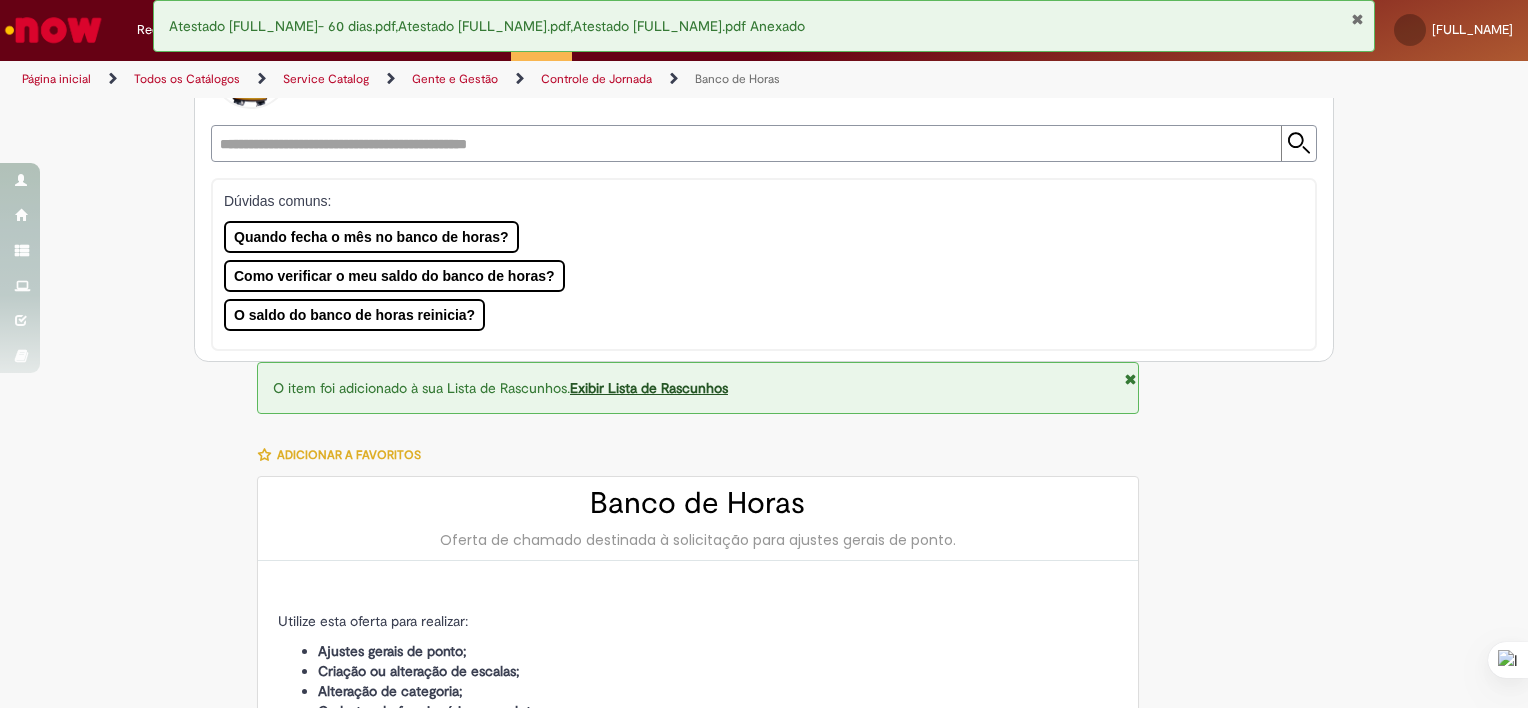 click on "Exibir Lista de Rascunhos" at bounding box center (649, 388) 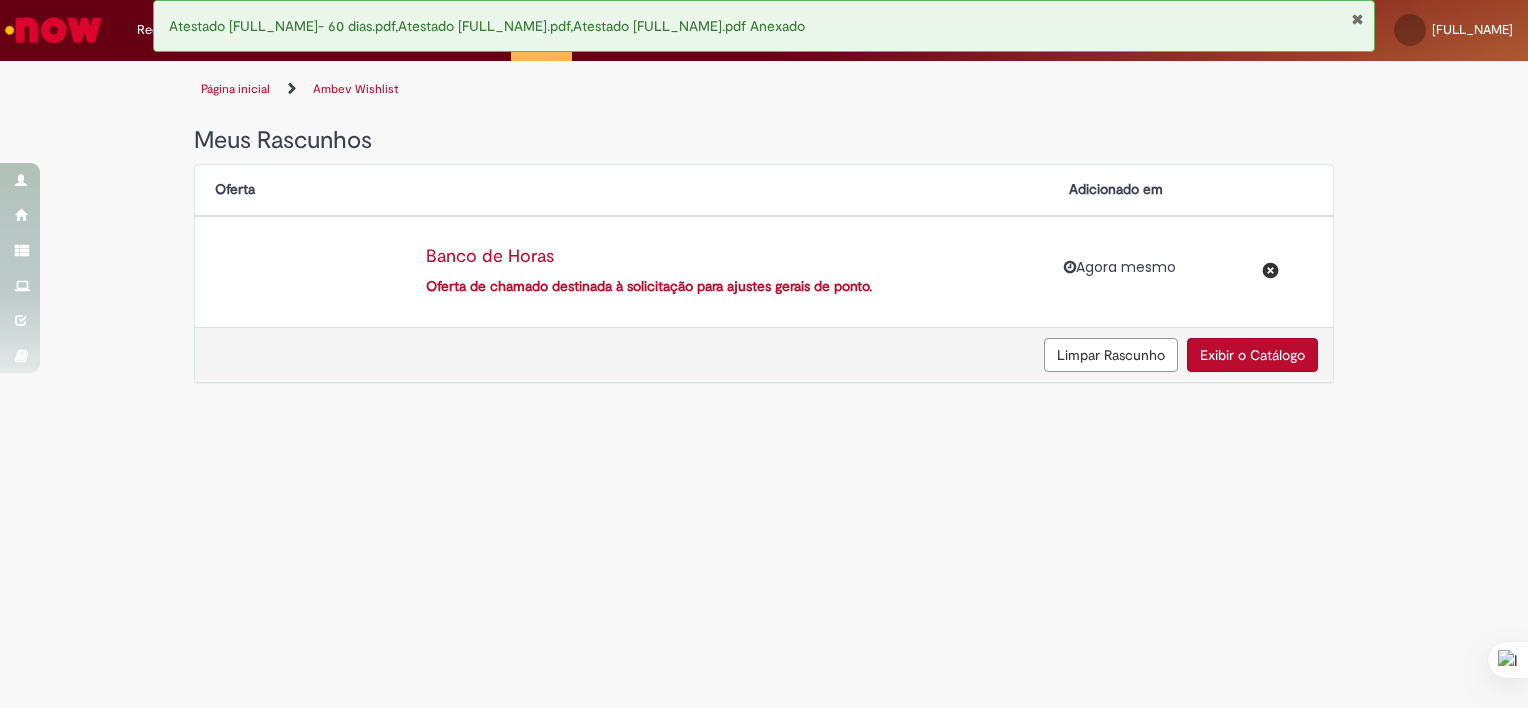scroll, scrollTop: 0, scrollLeft: 0, axis: both 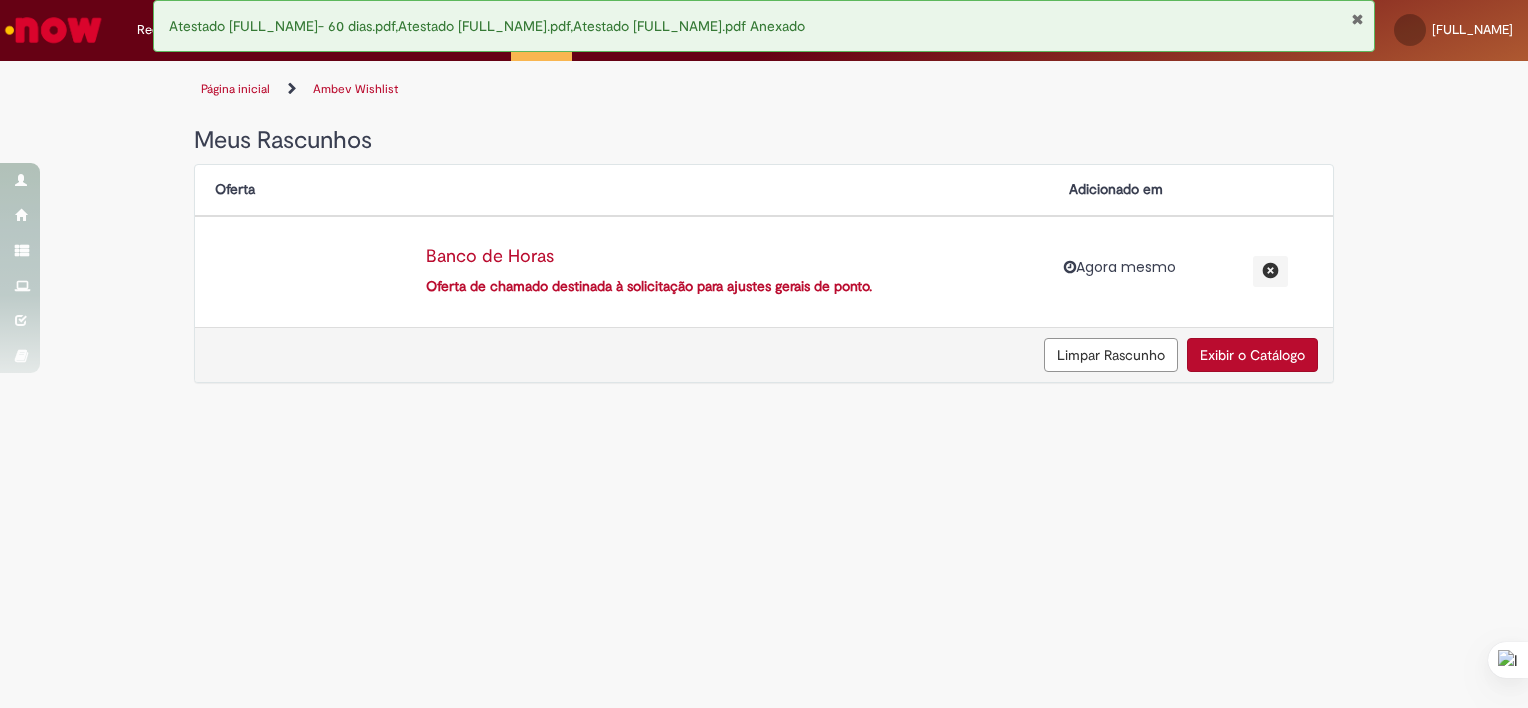 click on "Oferta de chamado destinada à solicitação para ajustes gerais de ponto." at bounding box center [727, 287] 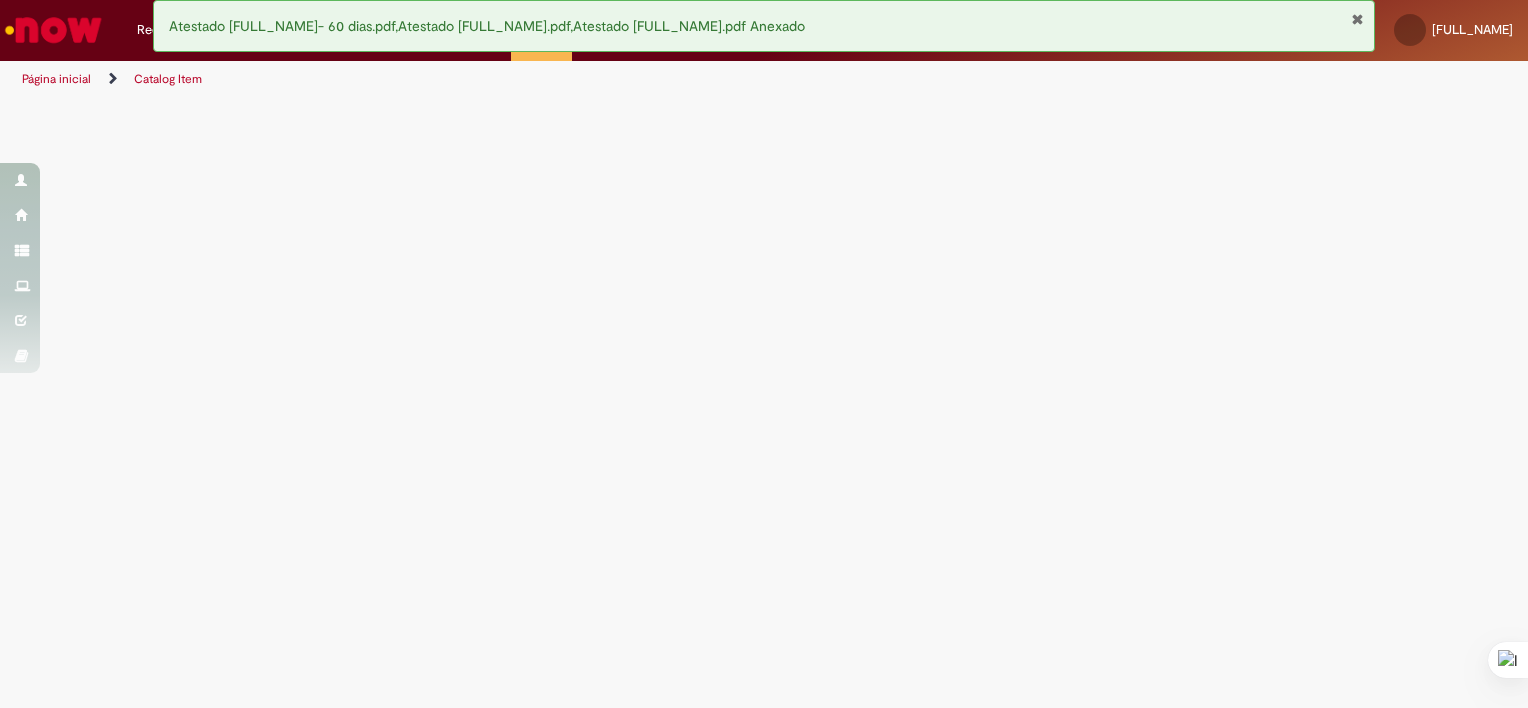 select on "**********" 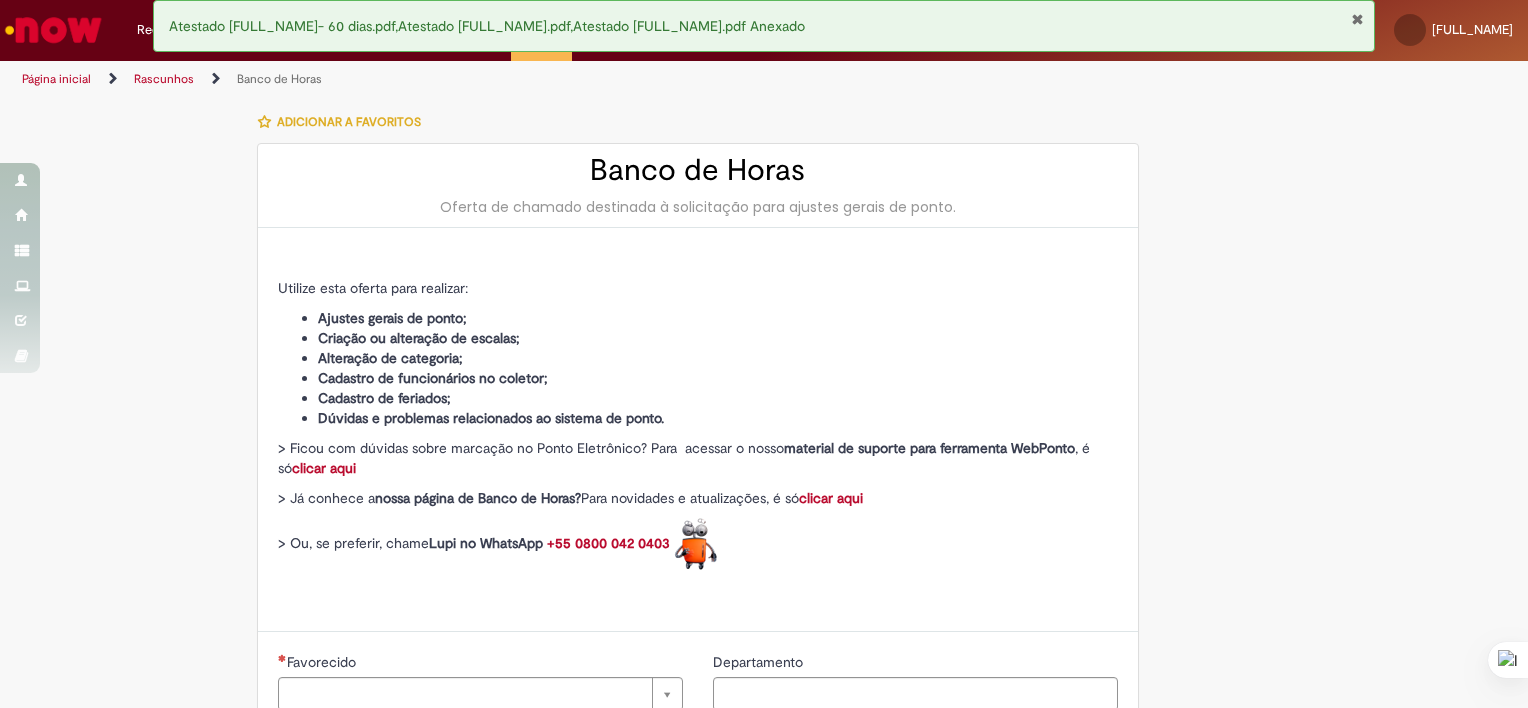 type on "********" 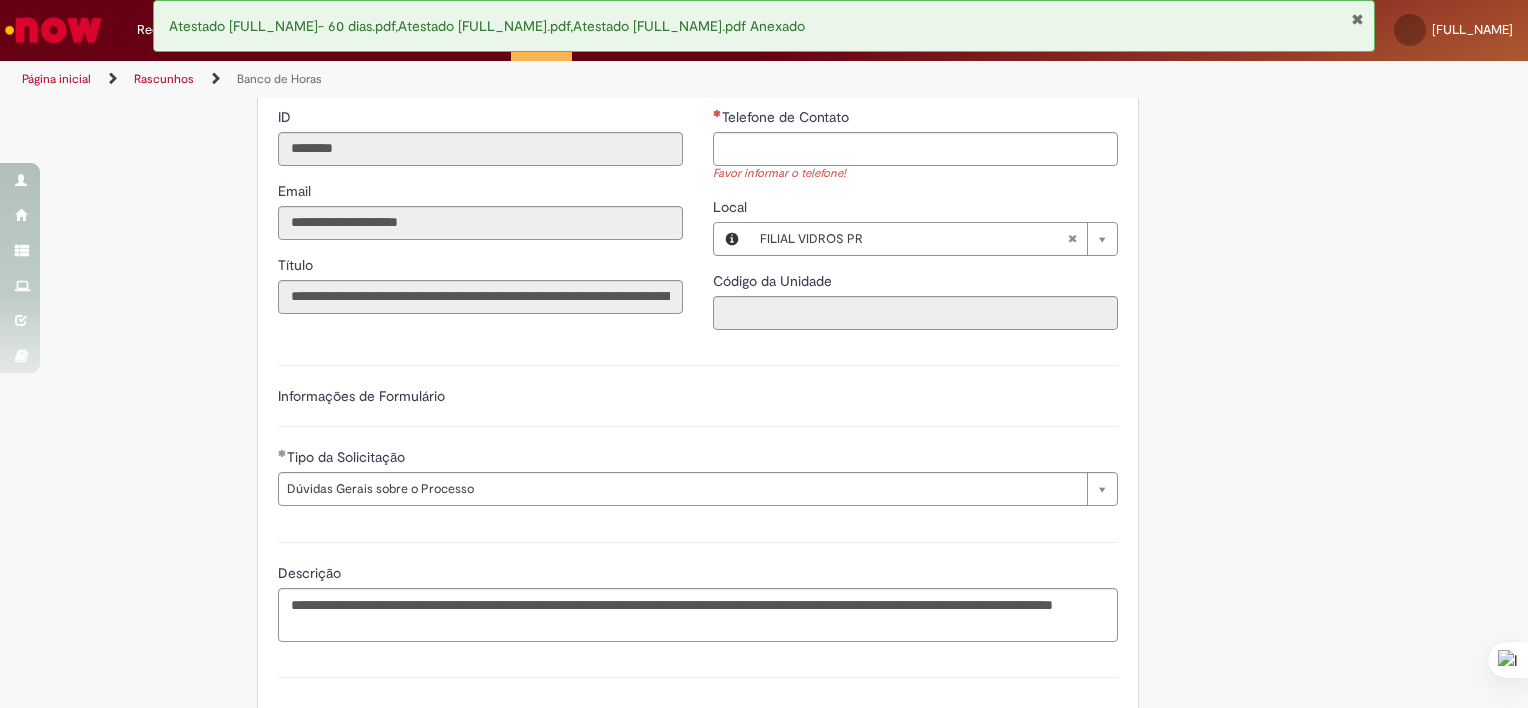 scroll, scrollTop: 618, scrollLeft: 0, axis: vertical 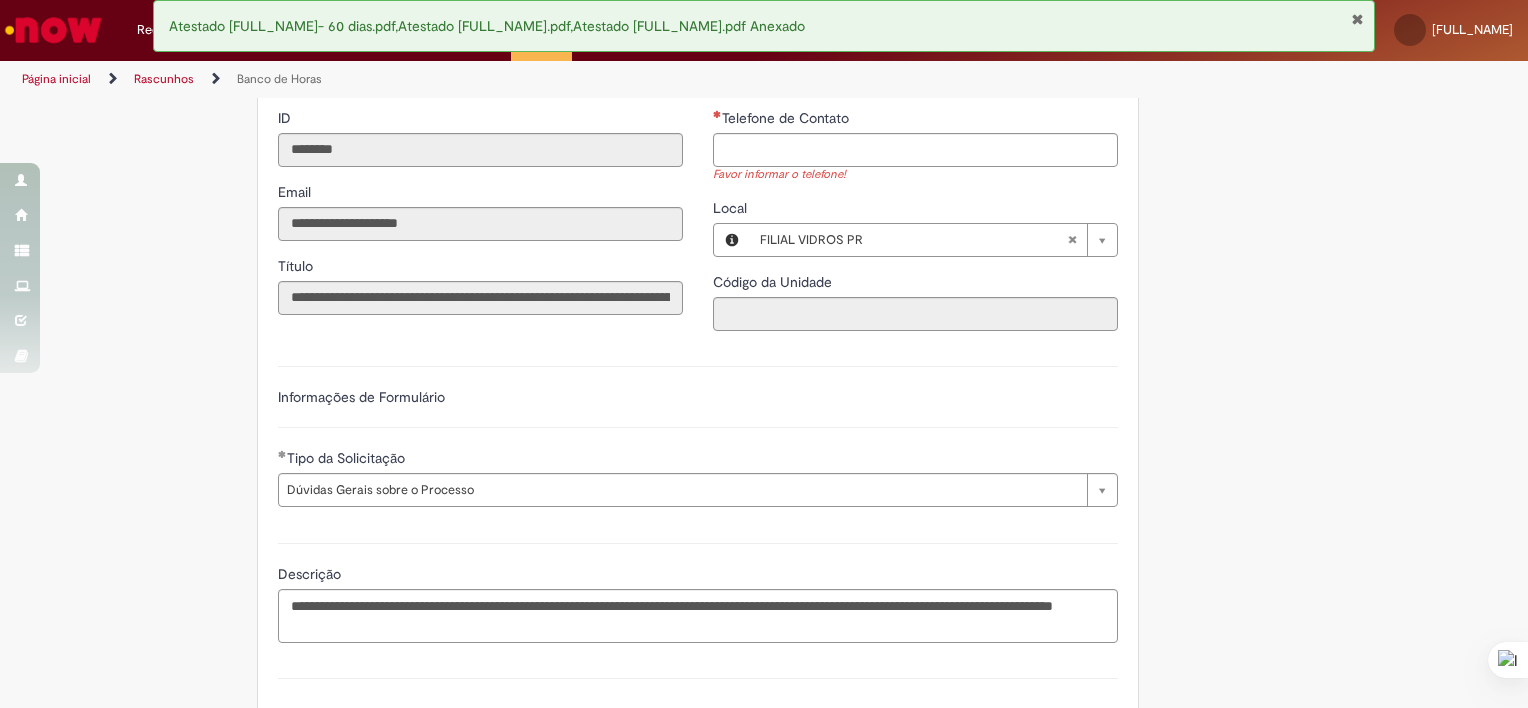 click on "Favor informar o telefone!" at bounding box center [915, 175] 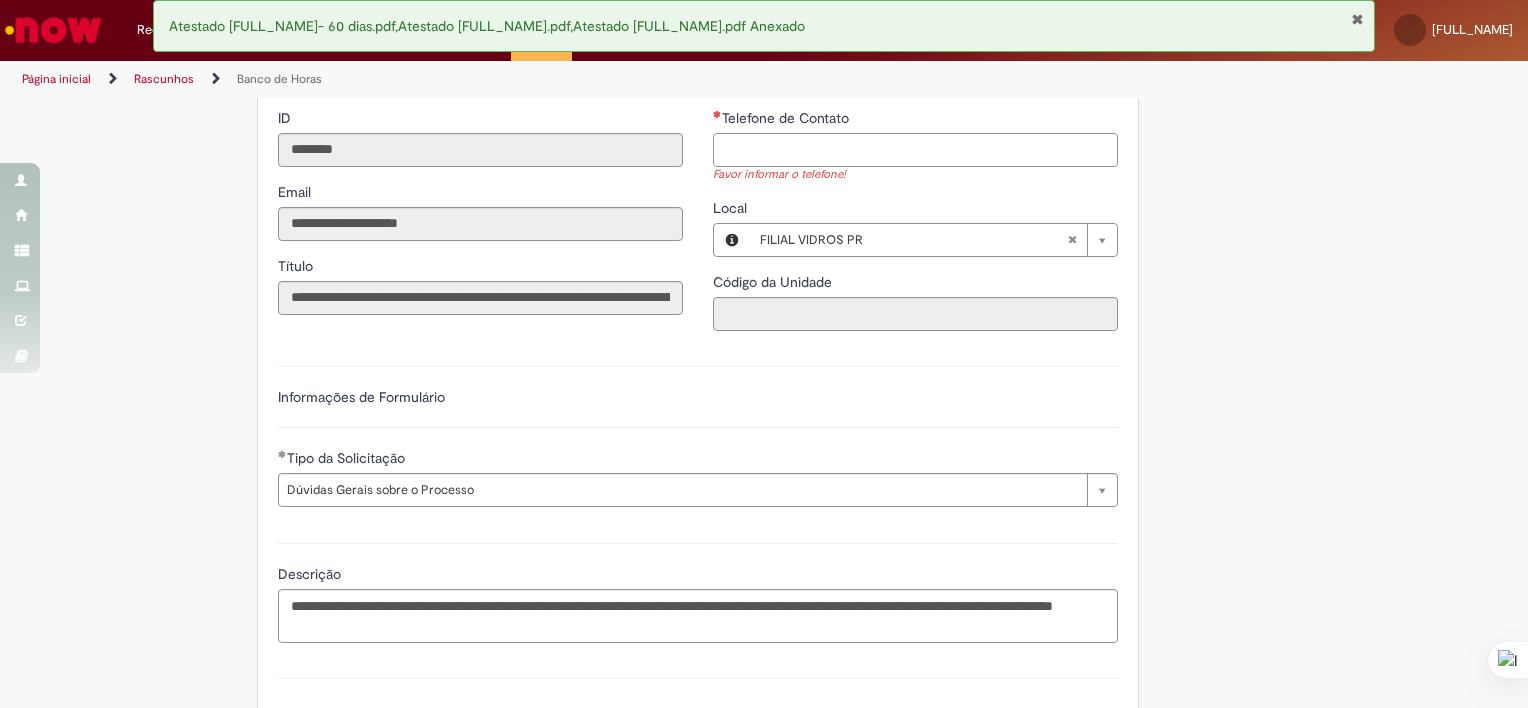 click on "Telefone de Contato" at bounding box center [915, 150] 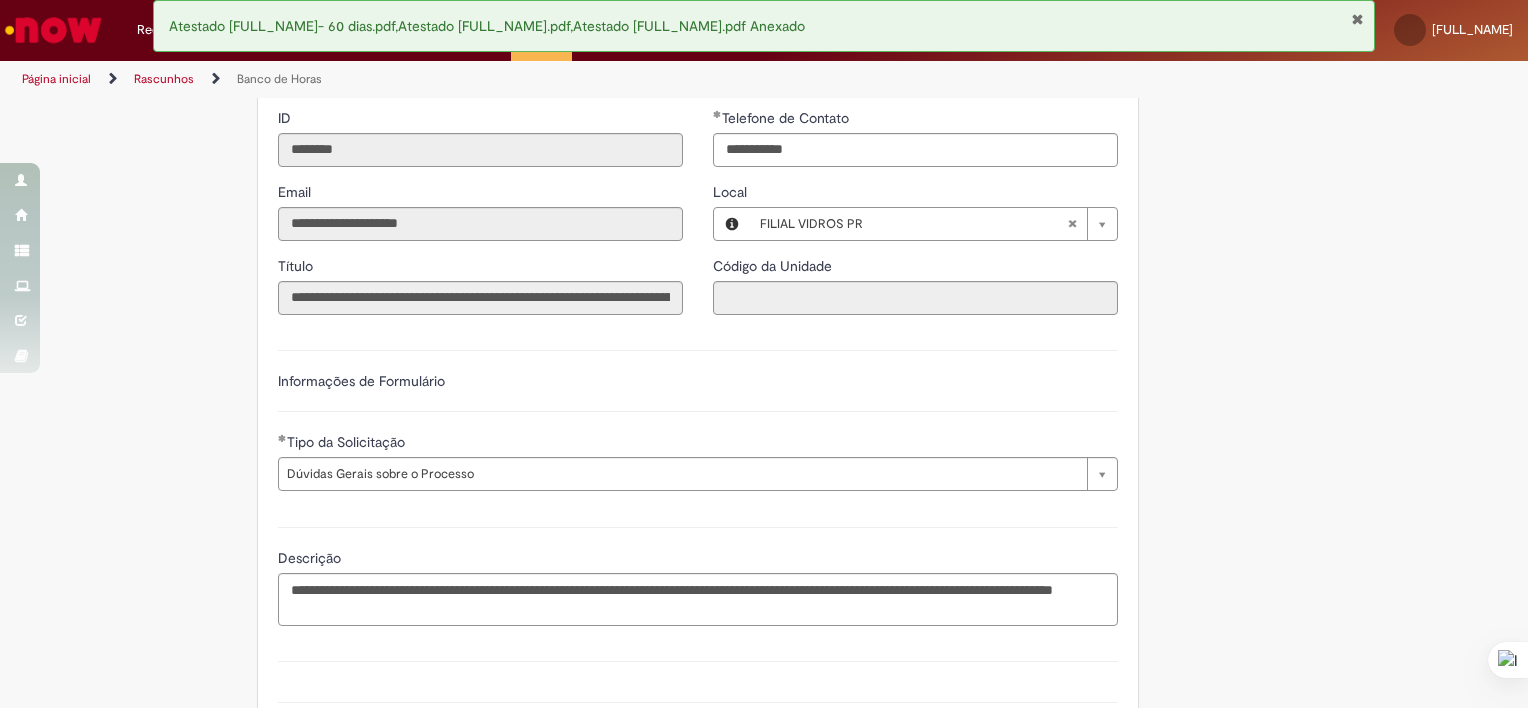 type on "**********" 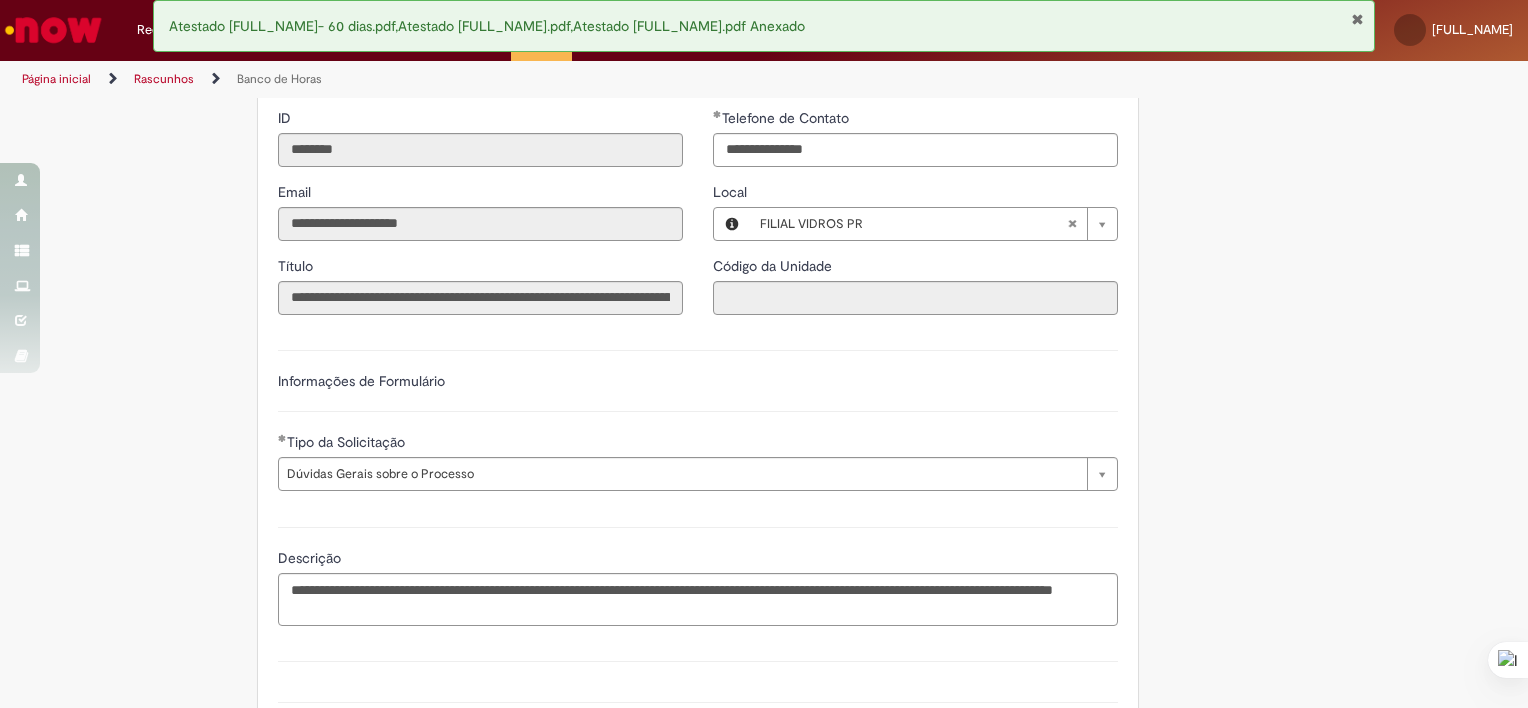 click on "**********" at bounding box center (698, 418) 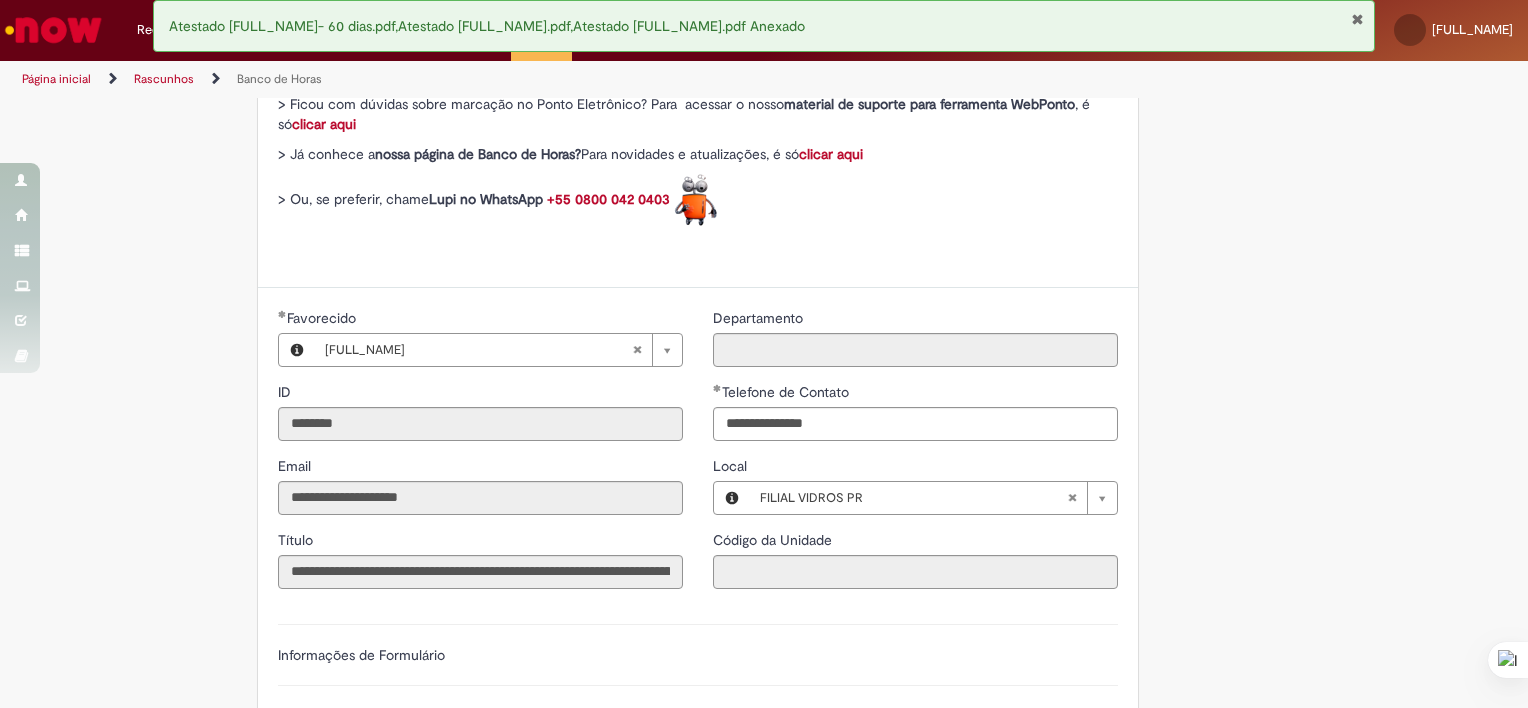 scroll, scrollTop: 343, scrollLeft: 0, axis: vertical 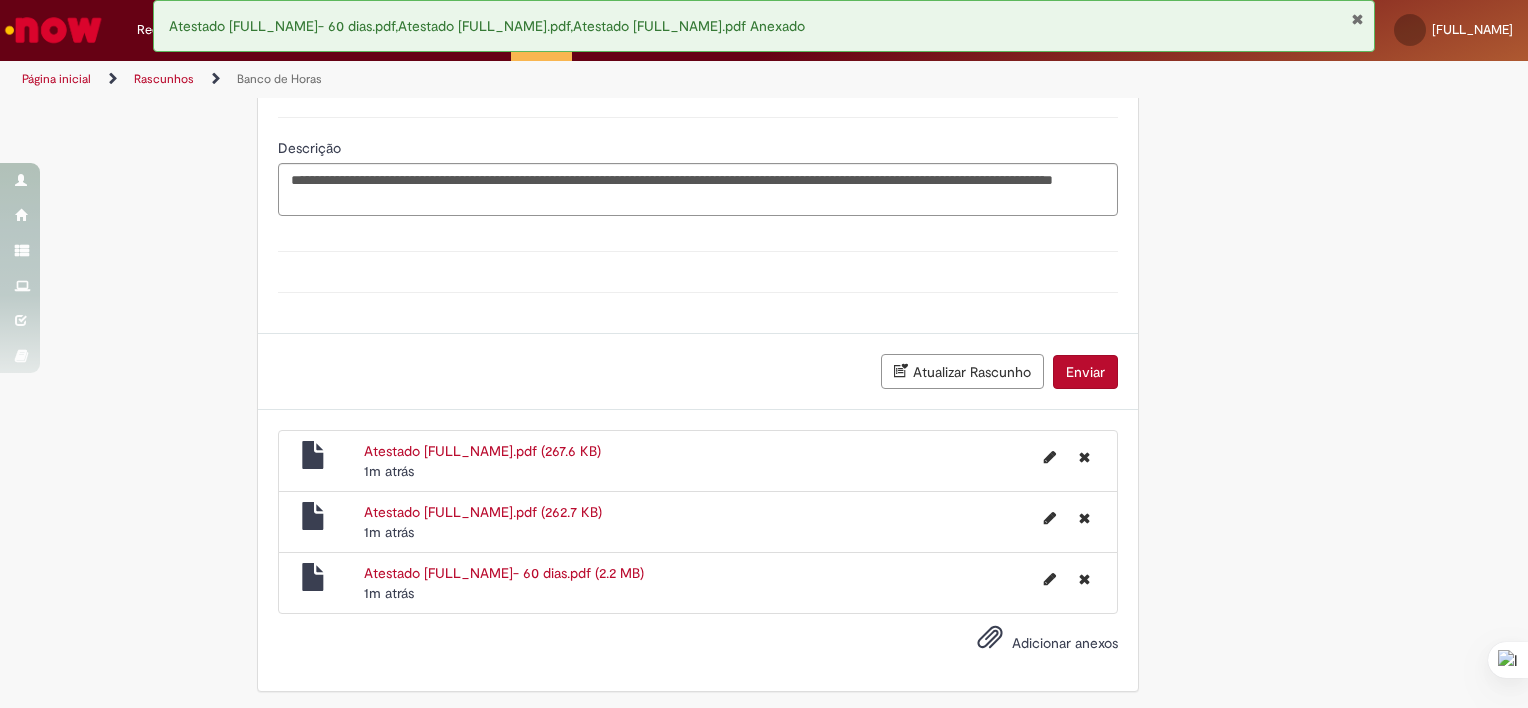 click on "Adicionar anexos" at bounding box center (1065, 643) 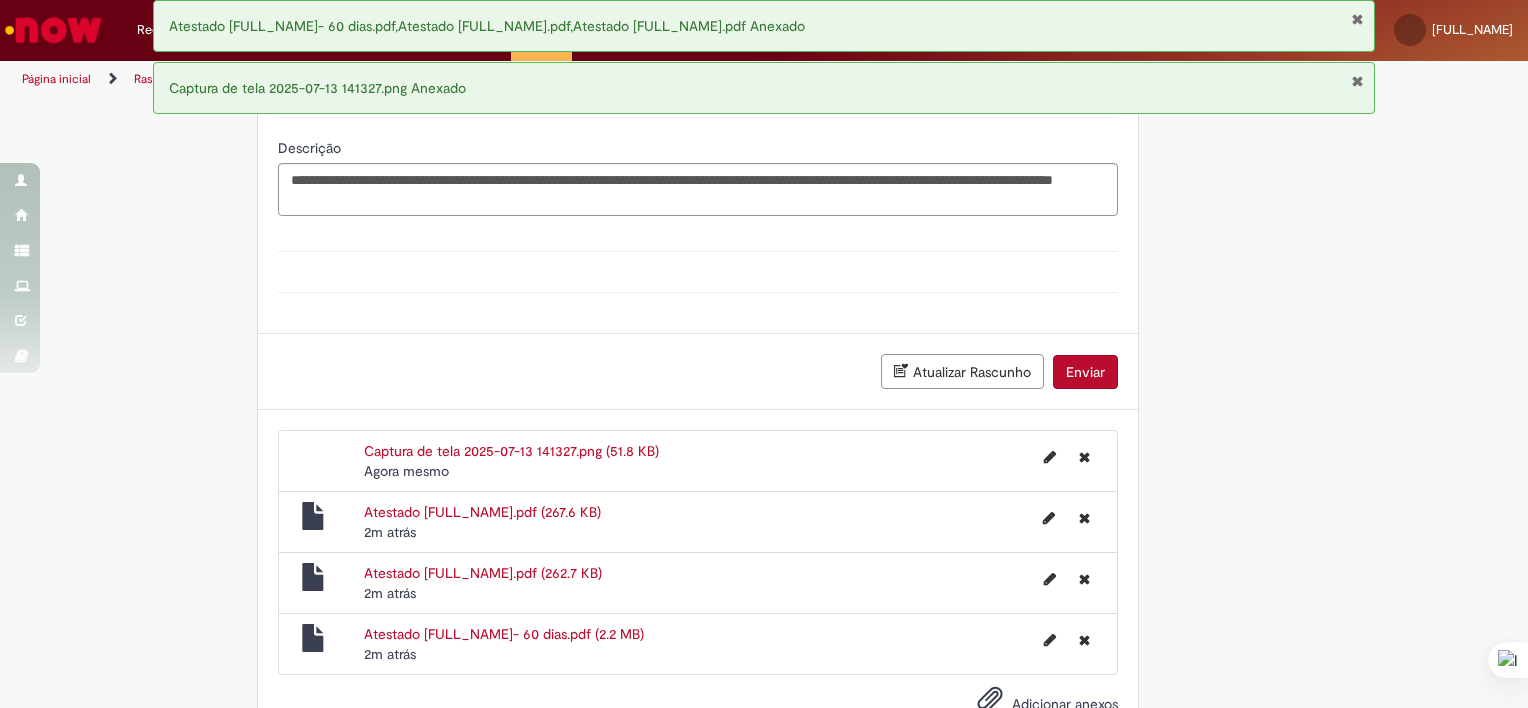 scroll, scrollTop: 1089, scrollLeft: 0, axis: vertical 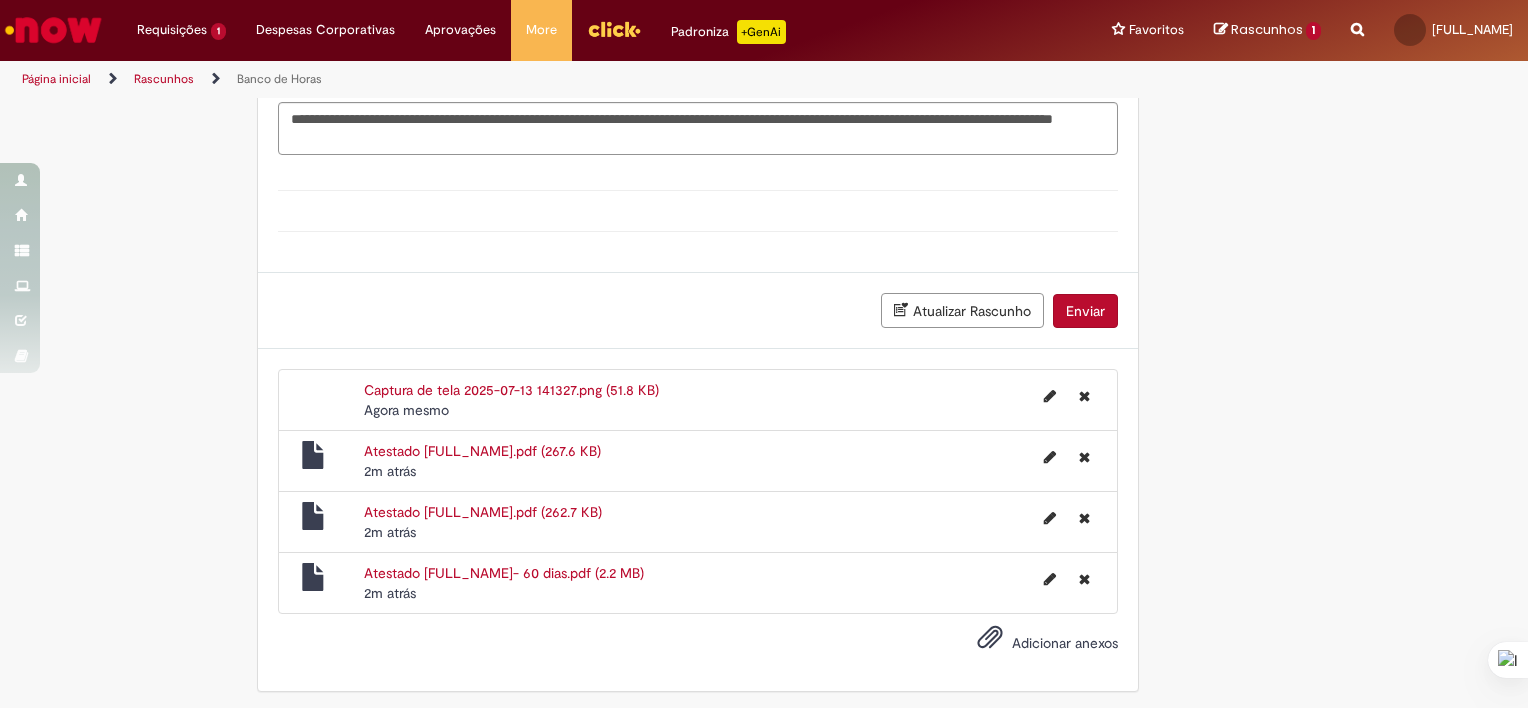click on "Enviar" at bounding box center (1085, 311) 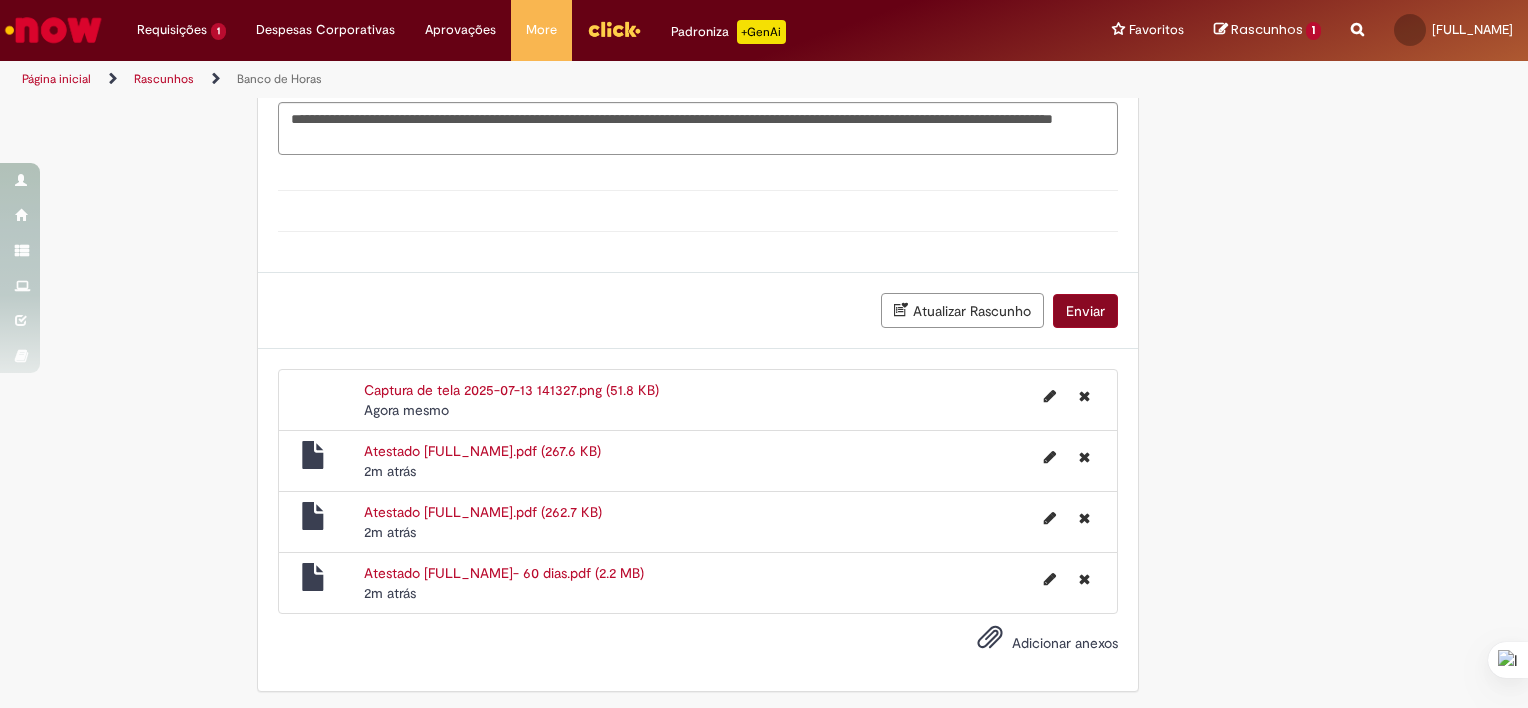 scroll, scrollTop: 1043, scrollLeft: 0, axis: vertical 